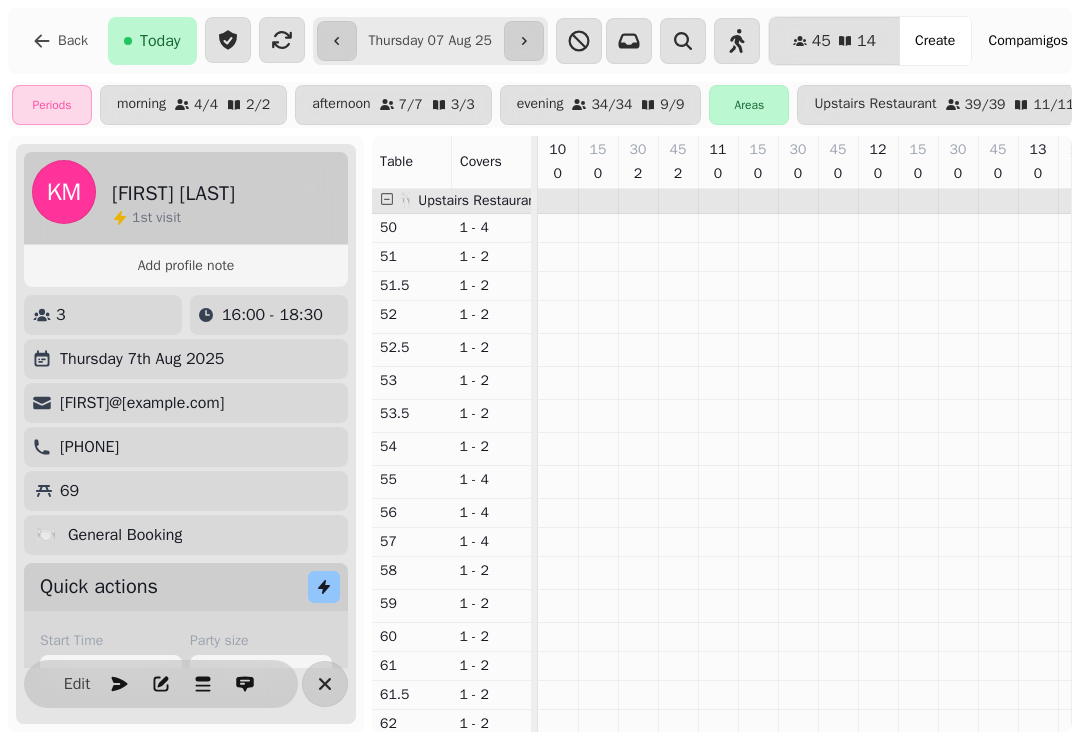 select on "**********" 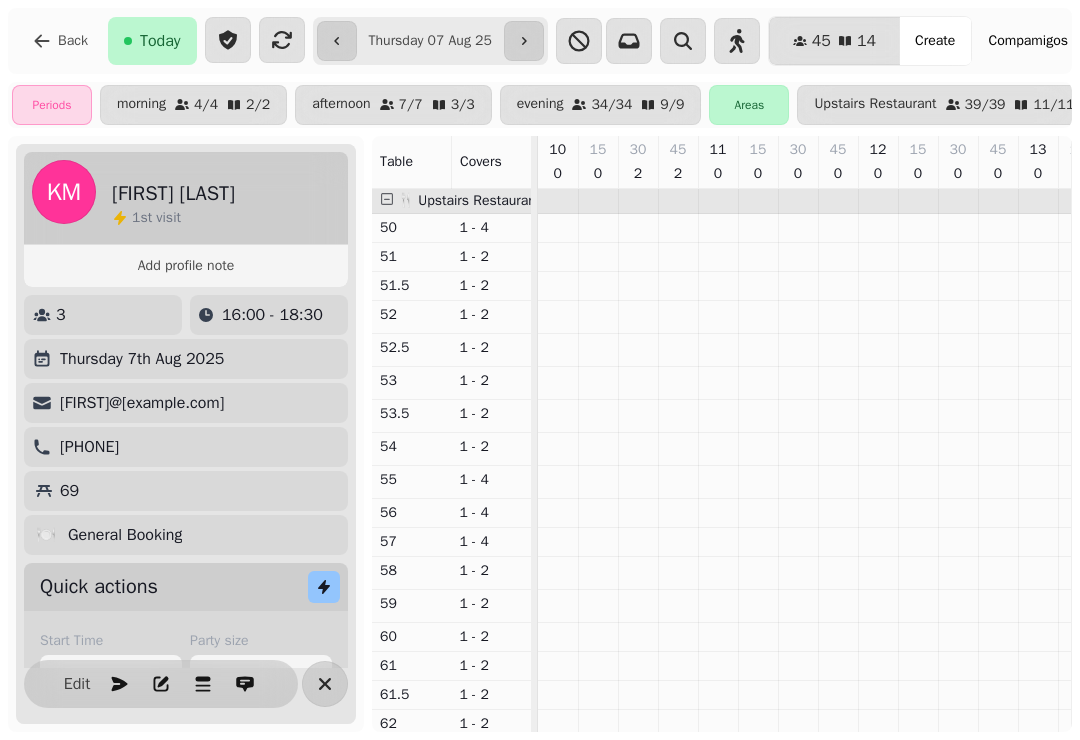 scroll, scrollTop: 194, scrollLeft: 0, axis: vertical 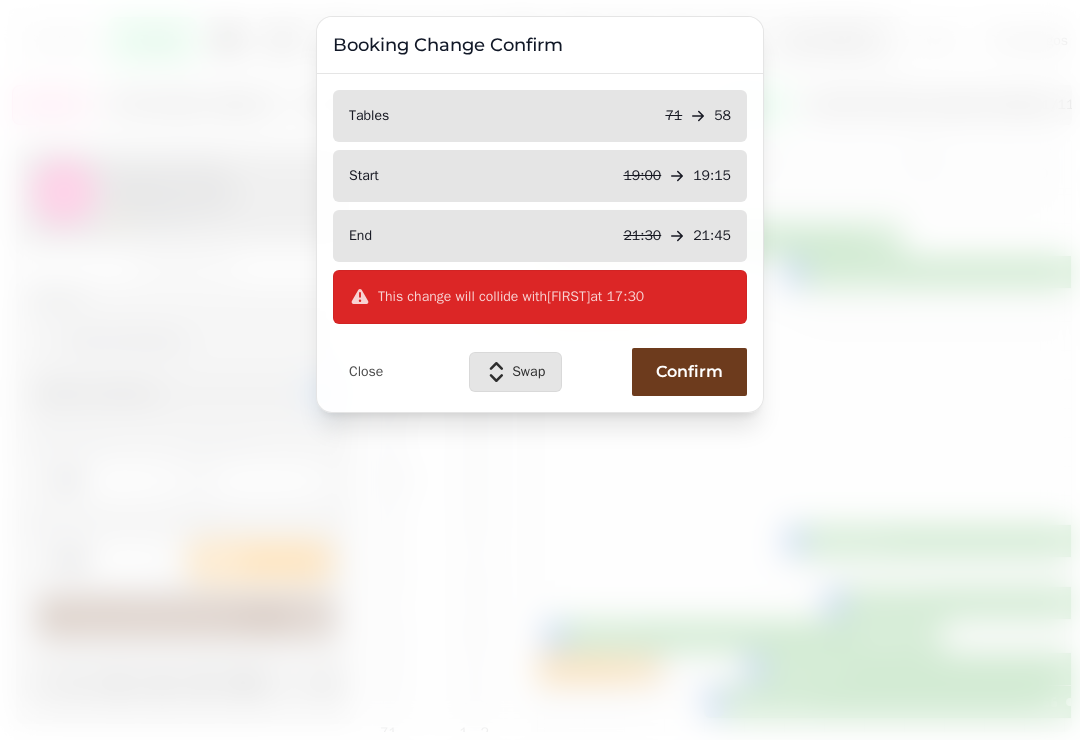 click on "Swap" at bounding box center [528, 372] 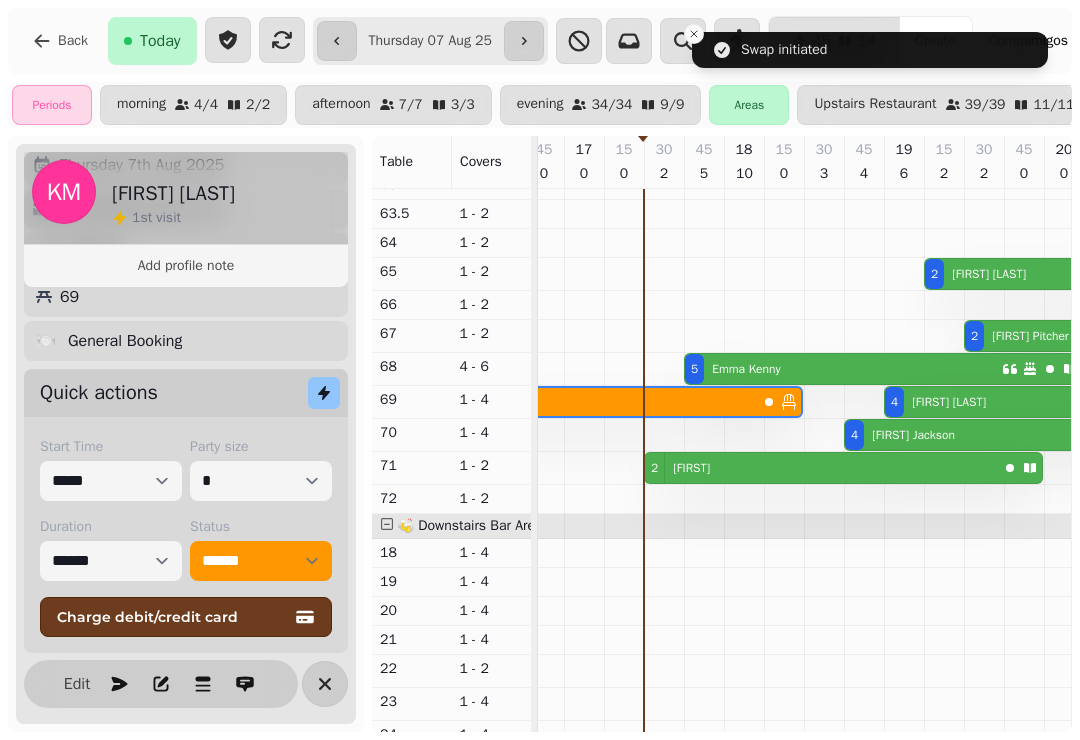click on "[NUMBER] [FIRST]" at bounding box center [821, 468] 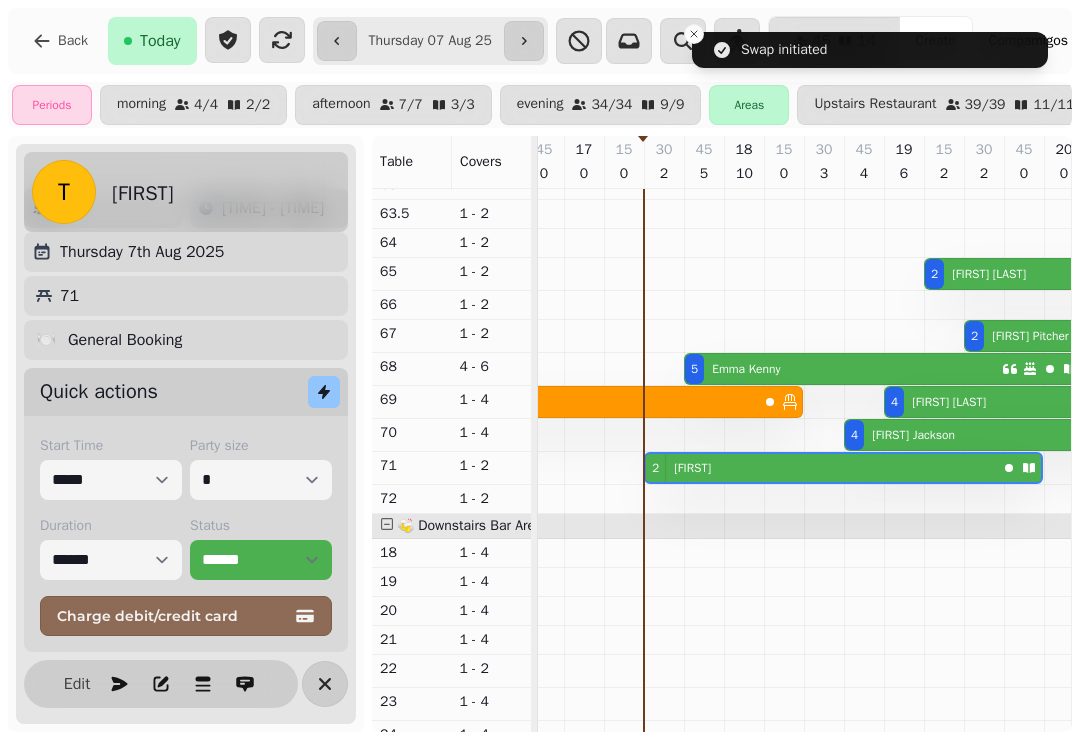 select on "**********" 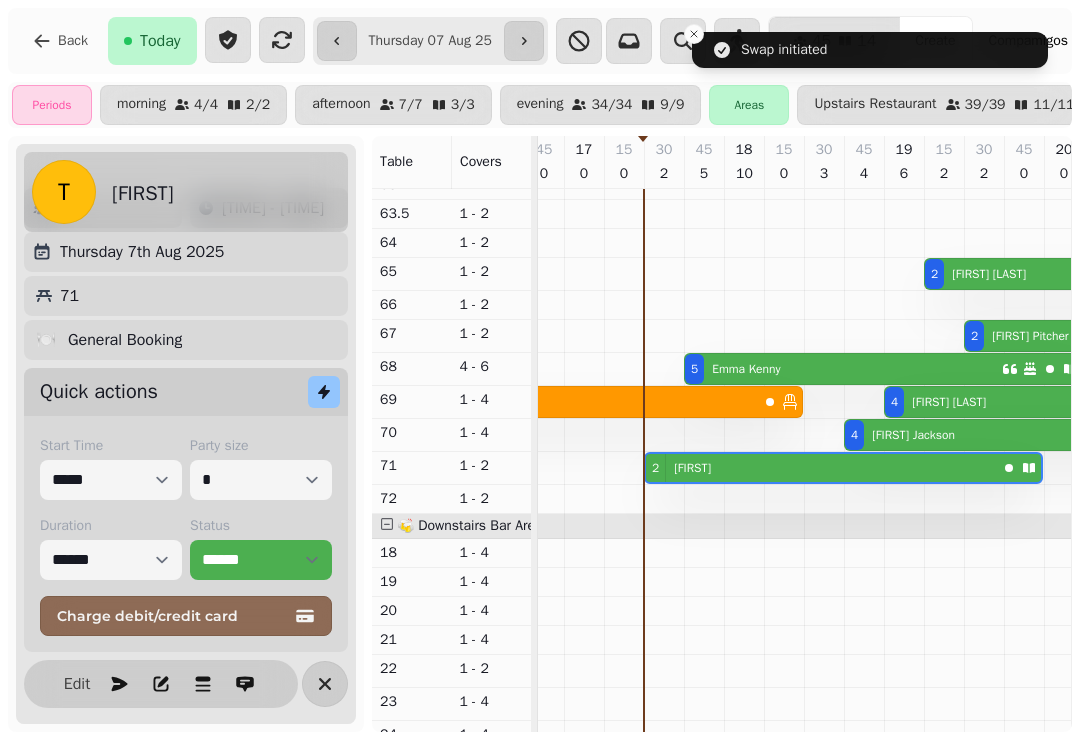 select on "*" 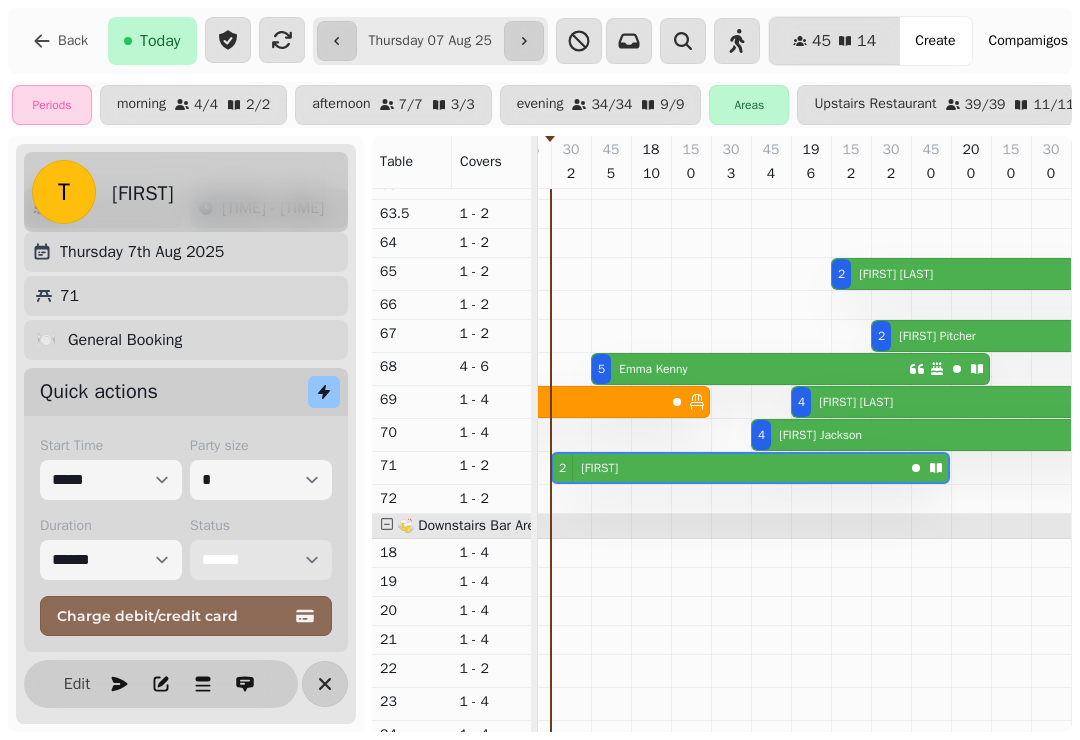 click on "**********" at bounding box center [261, 560] 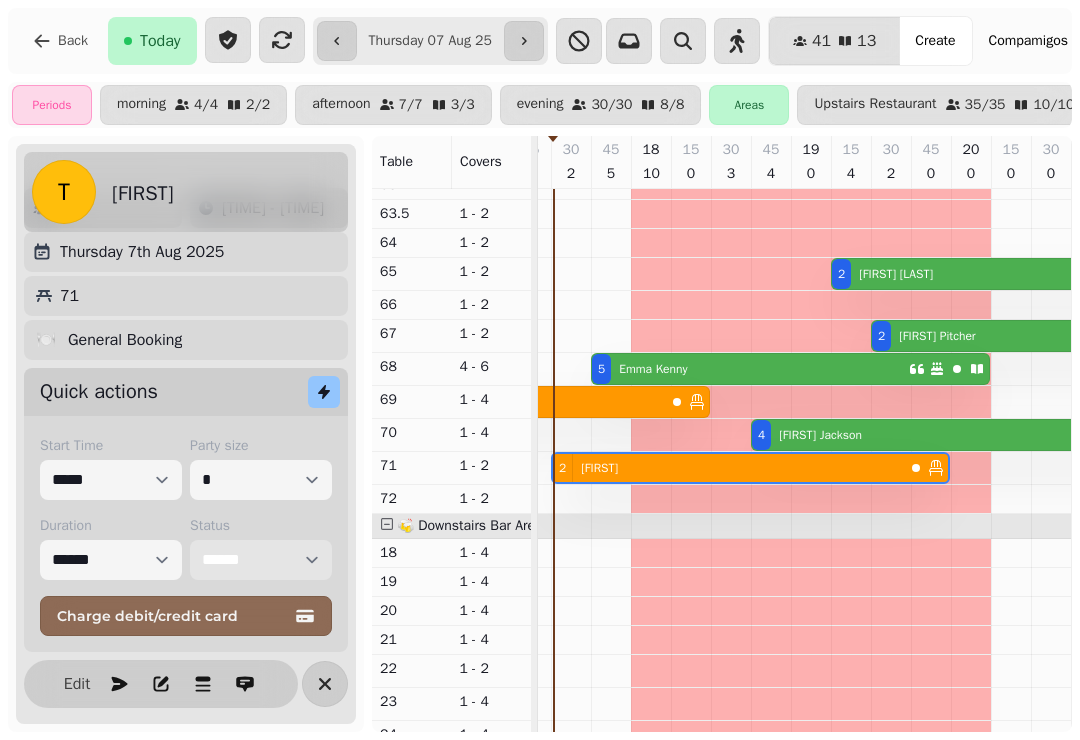 scroll, scrollTop: 487, scrollLeft: 1129, axis: both 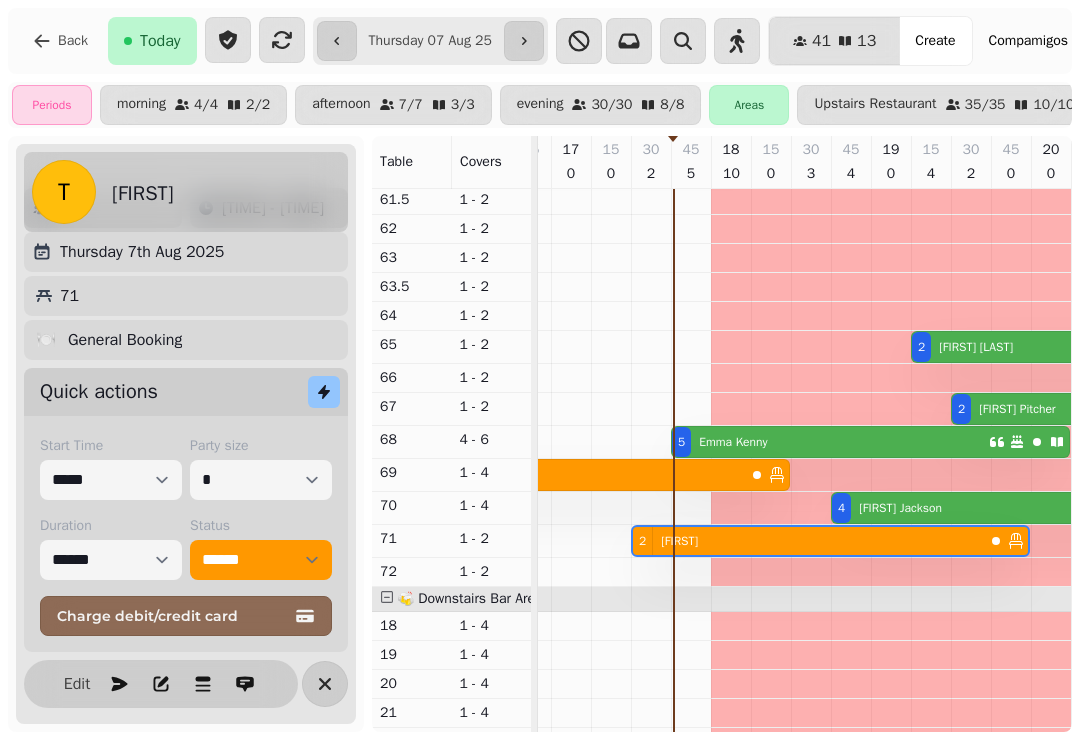 click on "[NUMBER] [FIRST]   [LAST]" at bounding box center (830, 442) 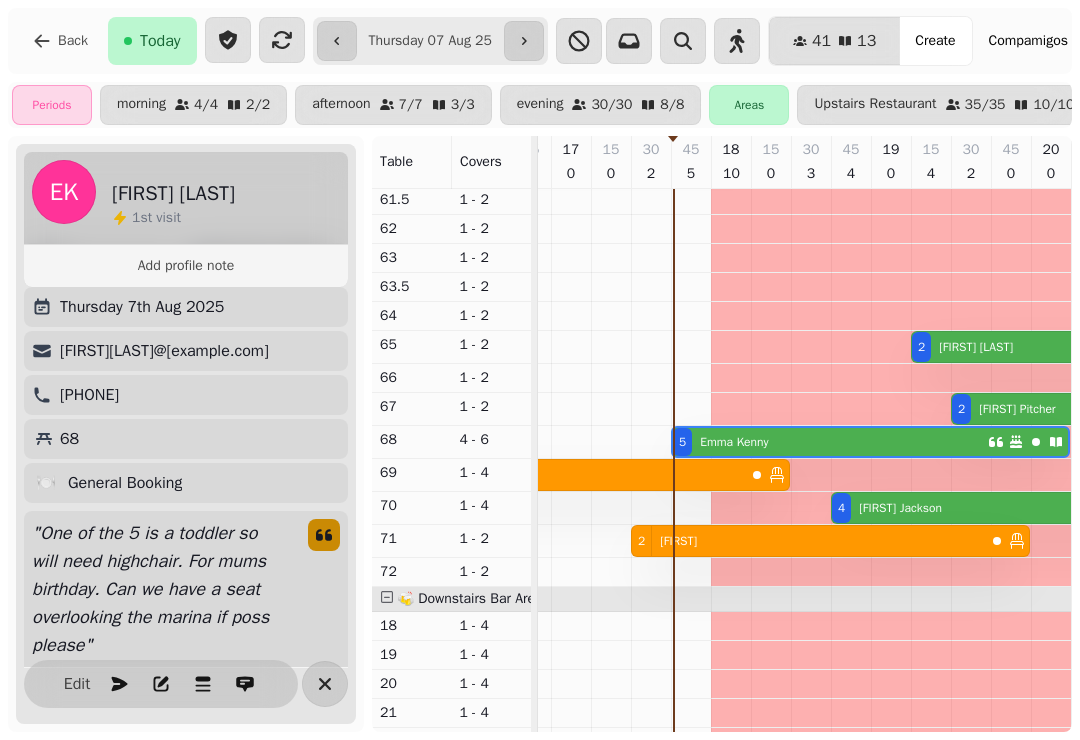select on "**********" 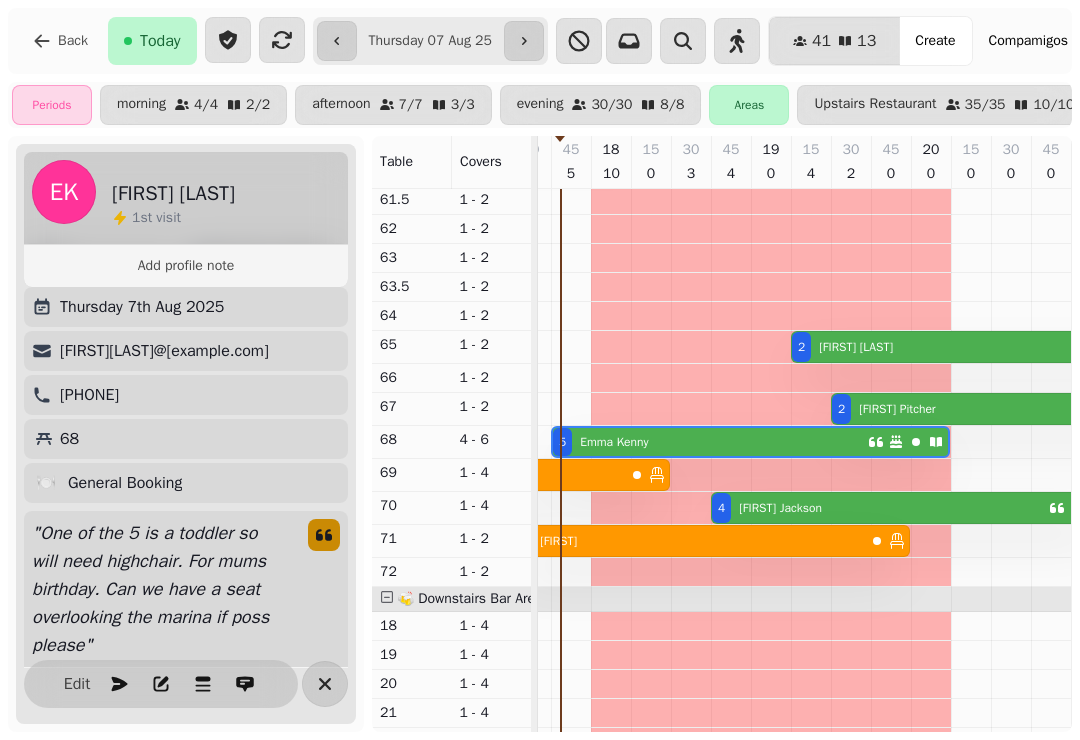 scroll, scrollTop: 471, scrollLeft: 1351, axis: both 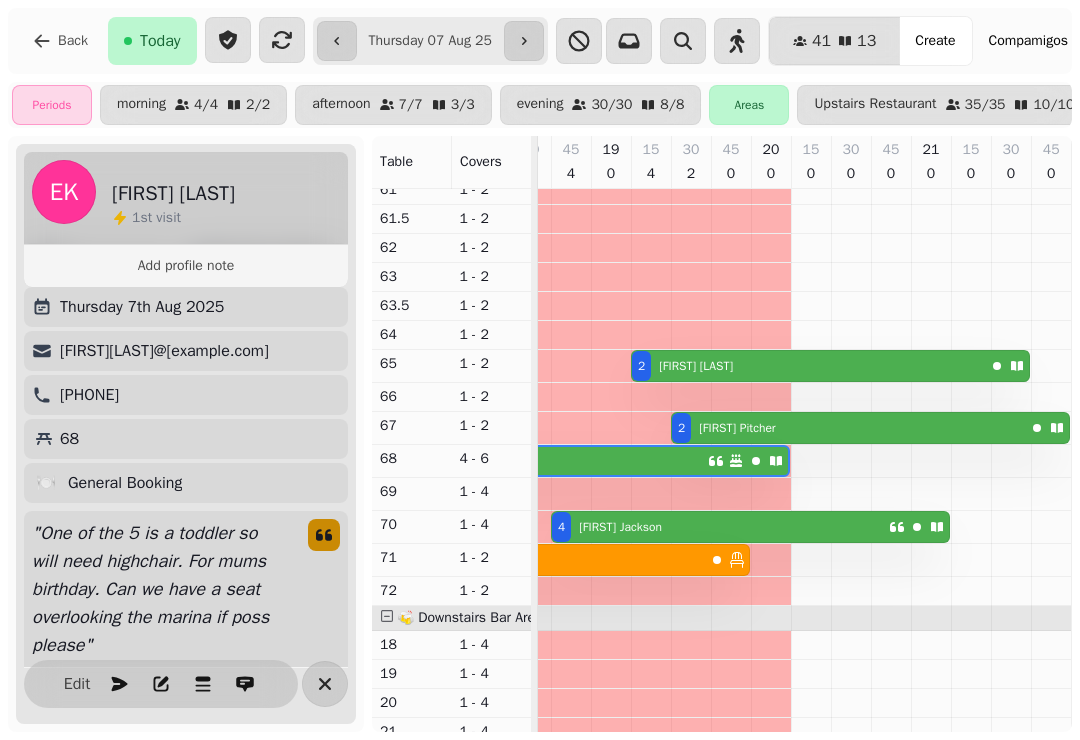 click at bounding box center [811, 378] 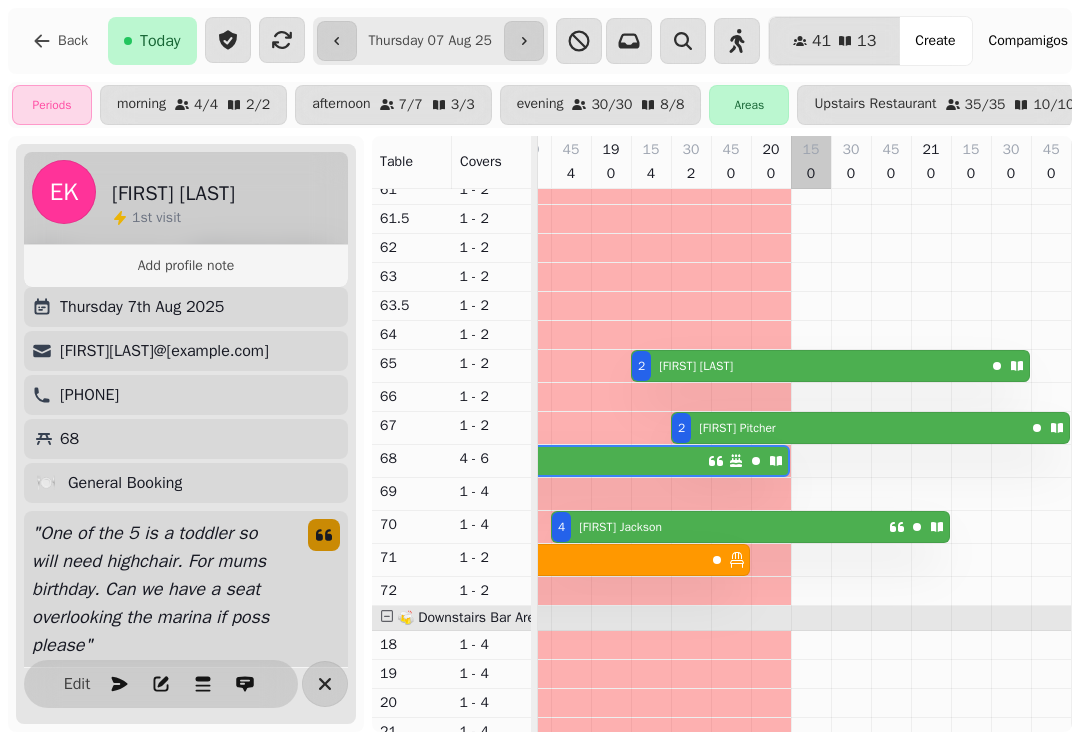 click at bounding box center [851, 378] 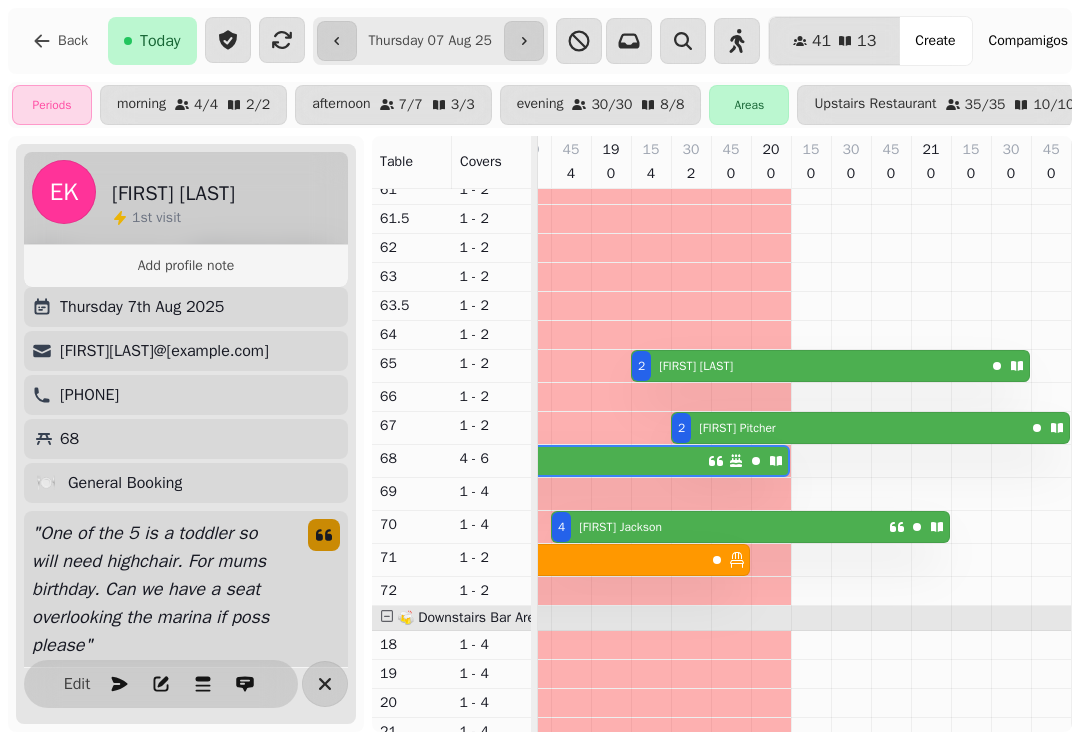 click on "[NUMBER] [FIRST]   [LAST]" at bounding box center (720, 527) 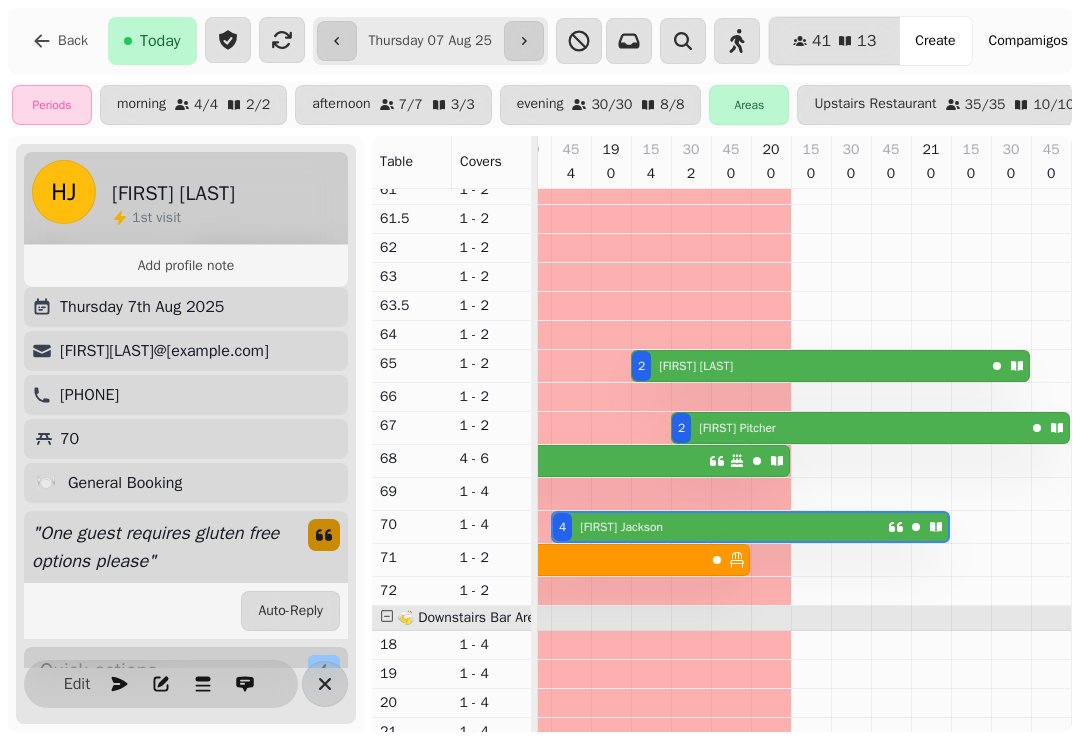 select on "**********" 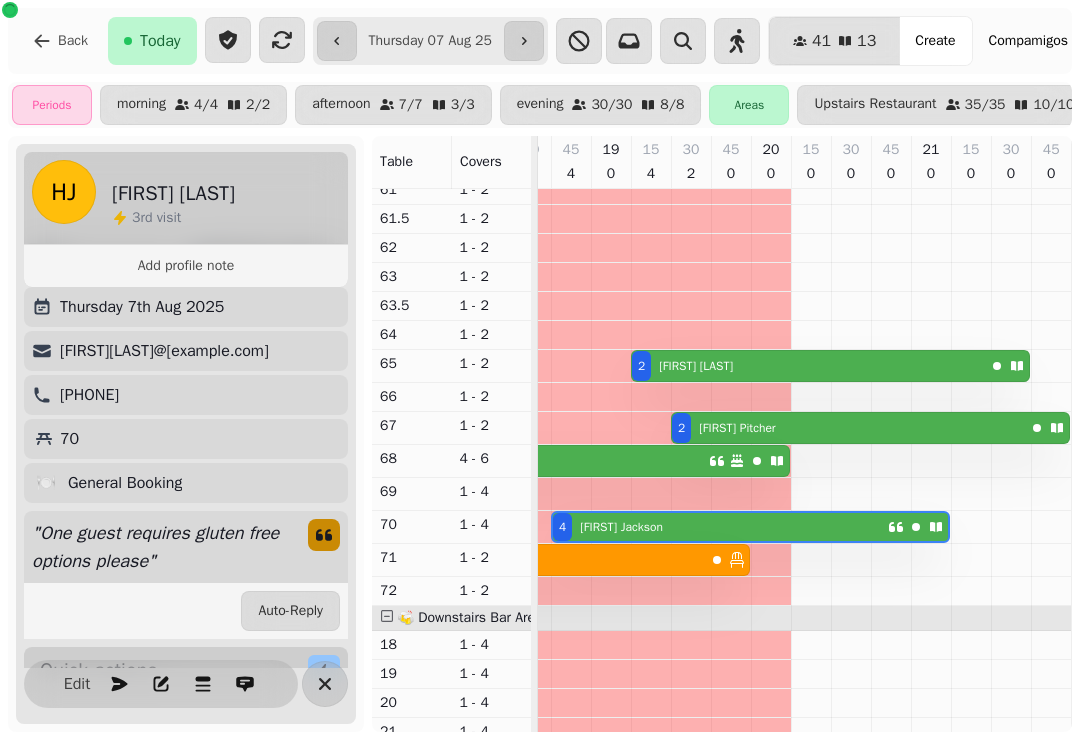 scroll, scrollTop: 502, scrollLeft: 1317, axis: both 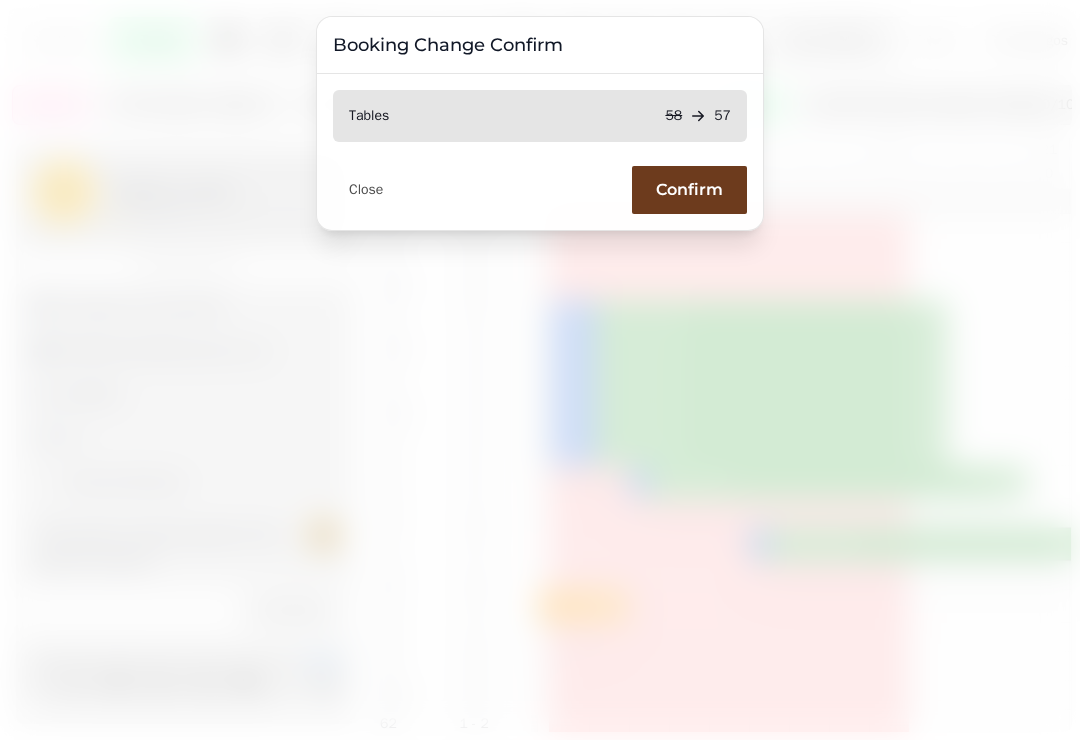 click on "Close" at bounding box center [366, 190] 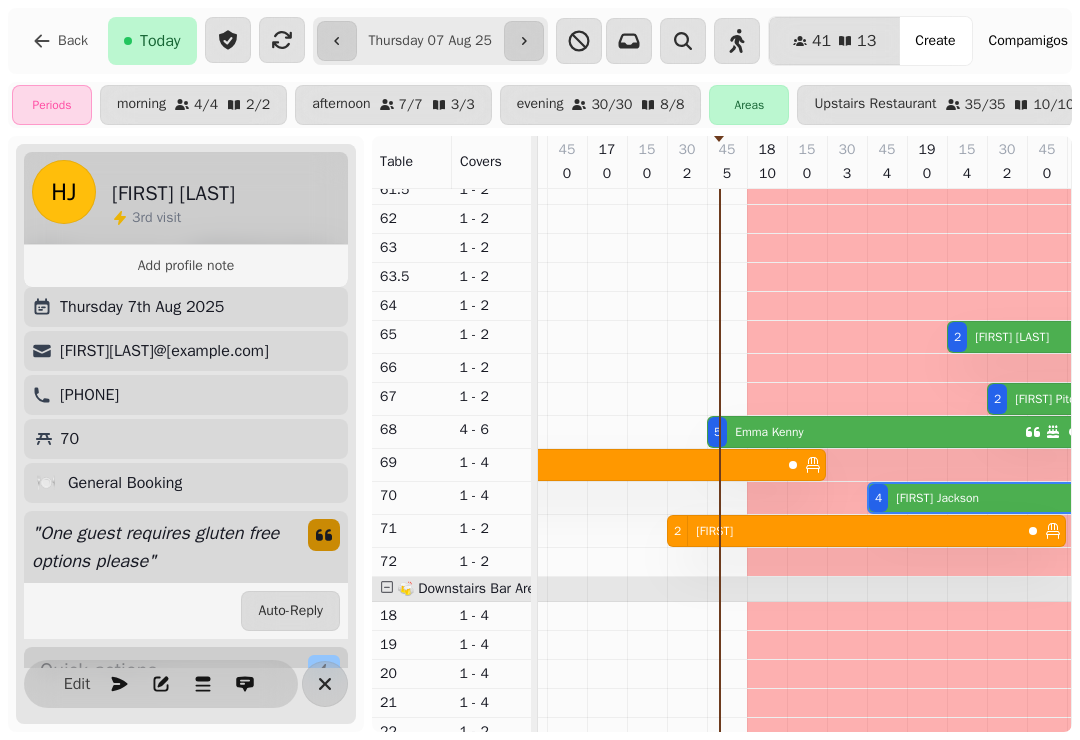click on "[NUMBER] [FIRST]   [LAST]" at bounding box center [866, 432] 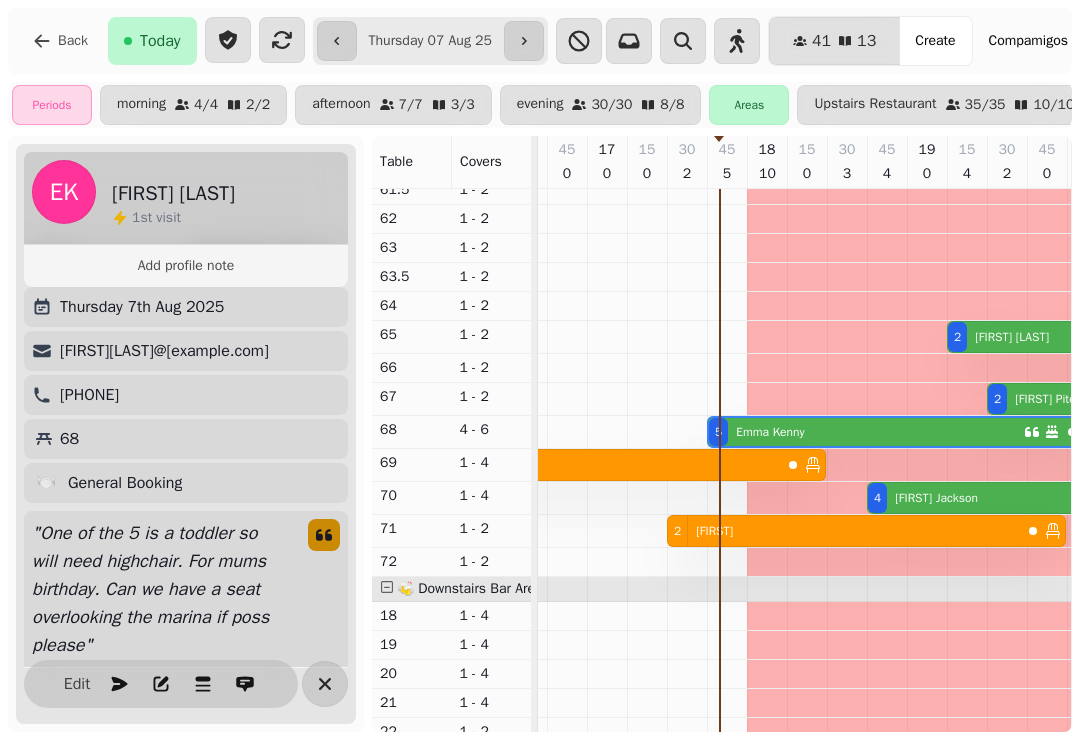 select on "**********" 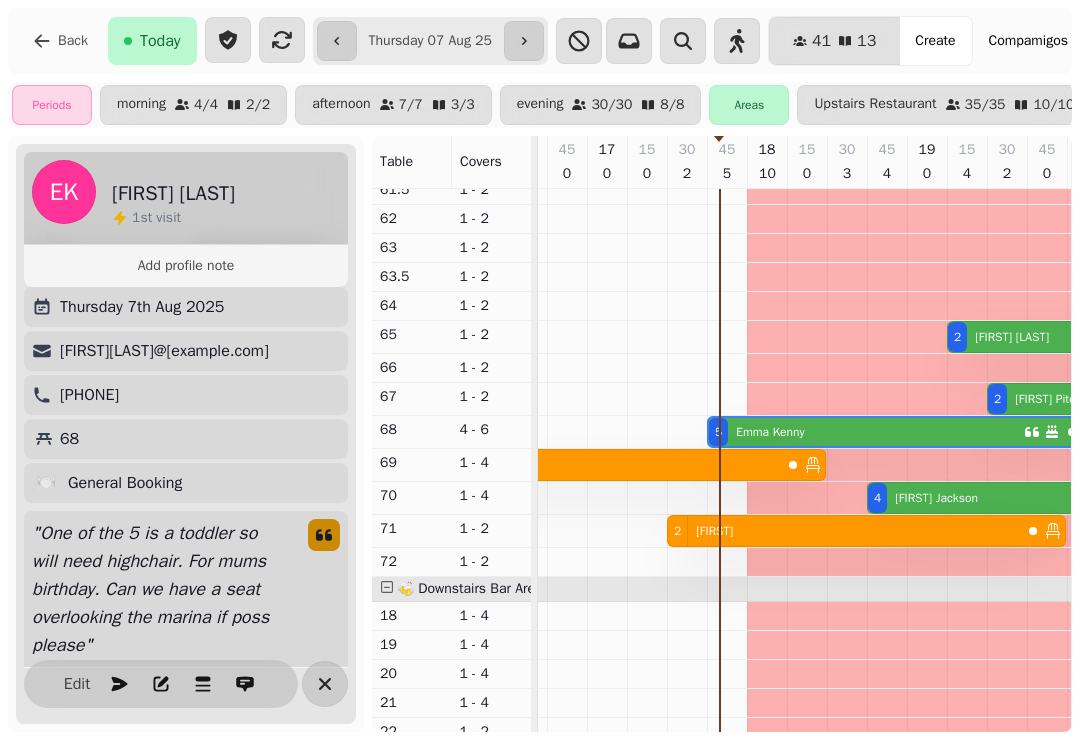 select on "*" 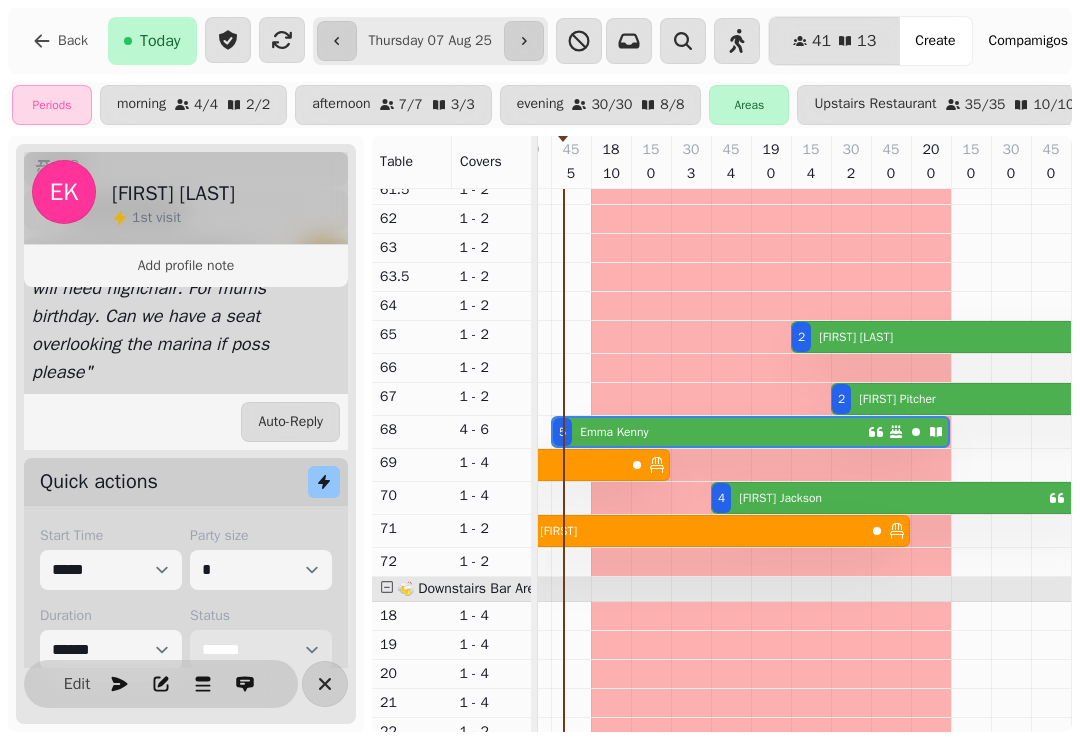 click on "**********" at bounding box center [261, 650] 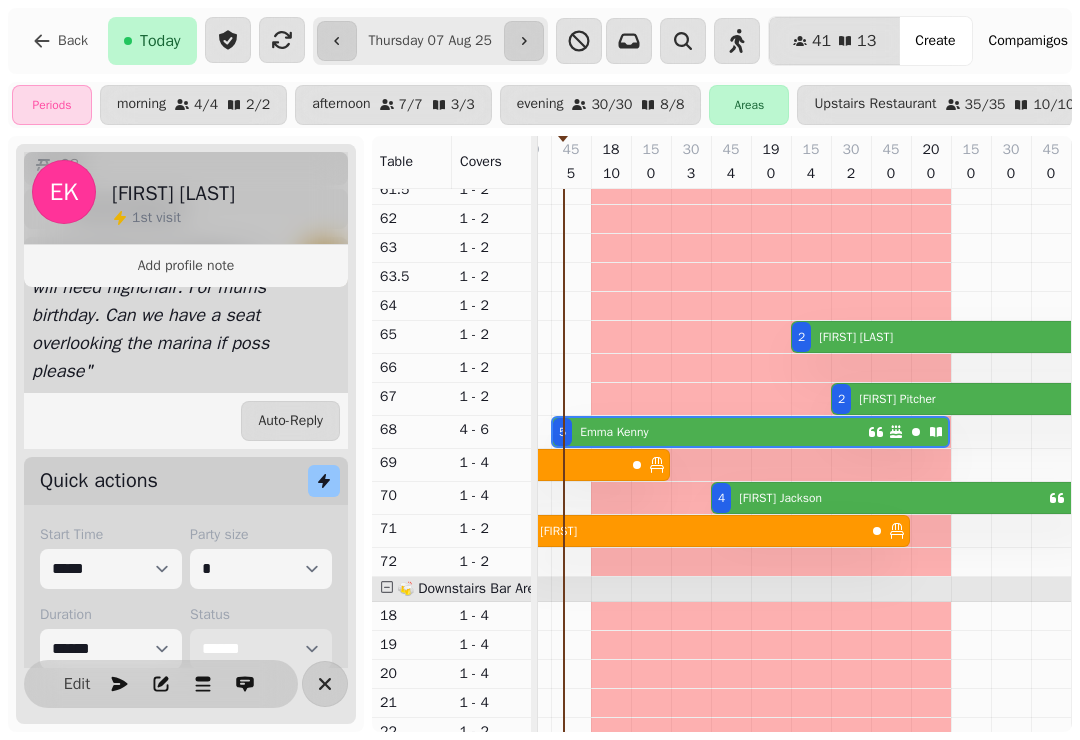 select on "******" 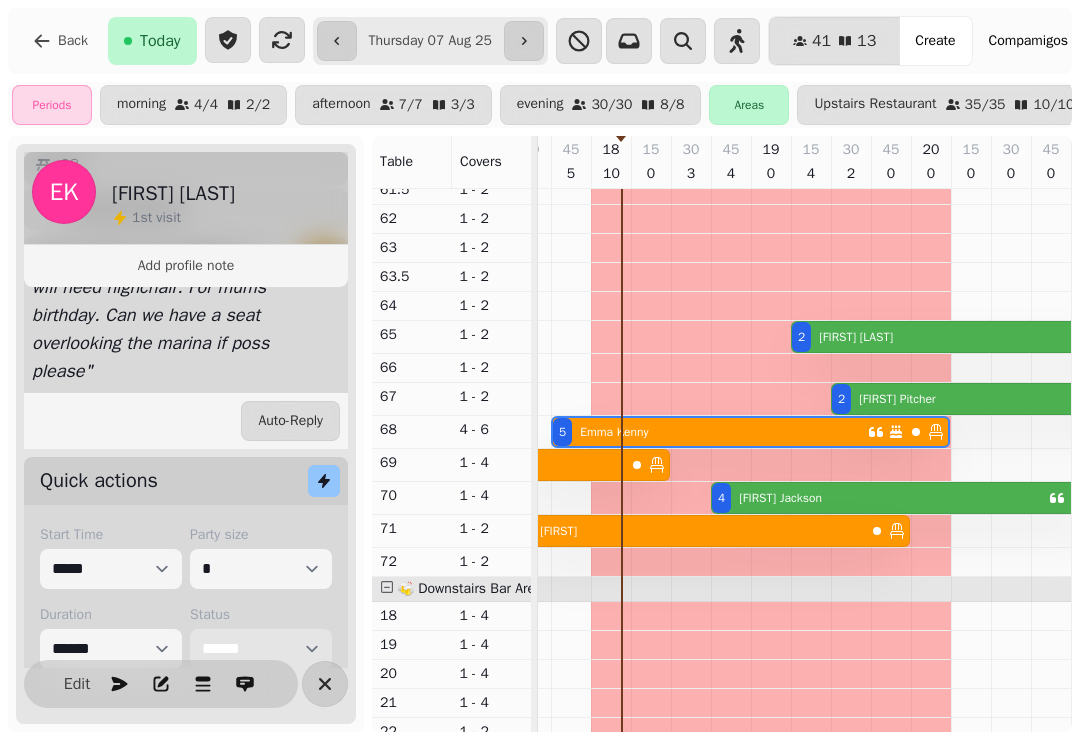 scroll, scrollTop: 301, scrollLeft: 1197, axis: both 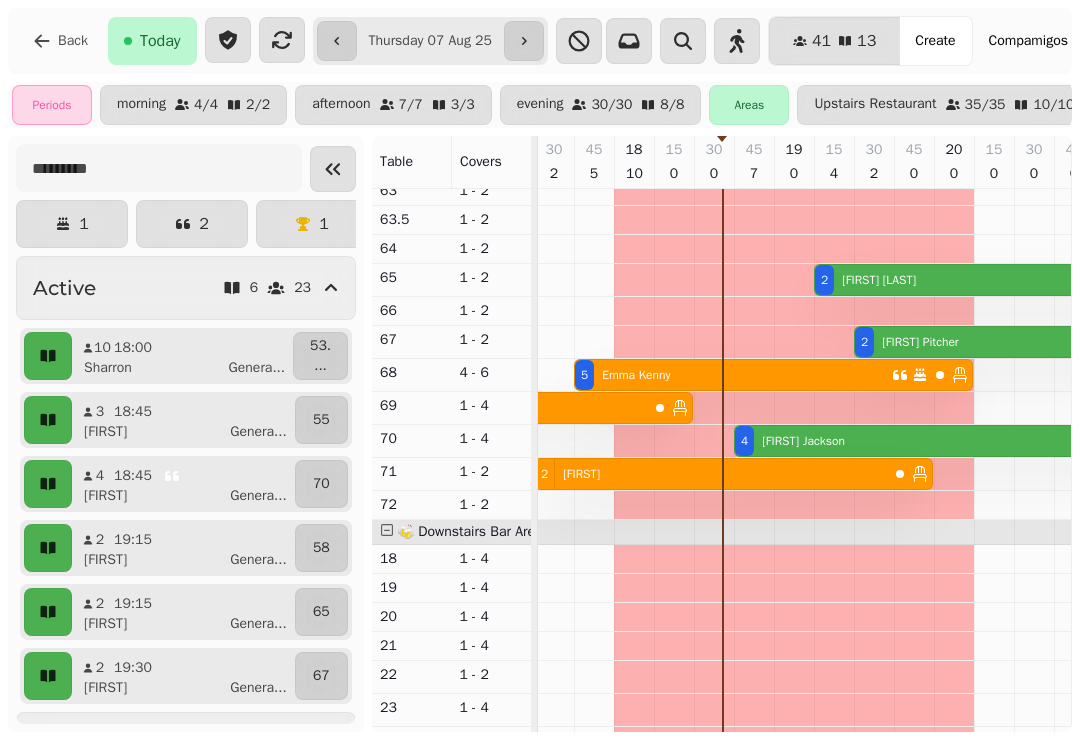 click on "[NUMBER] [FIRST]   [LAST]" at bounding box center [903, 441] 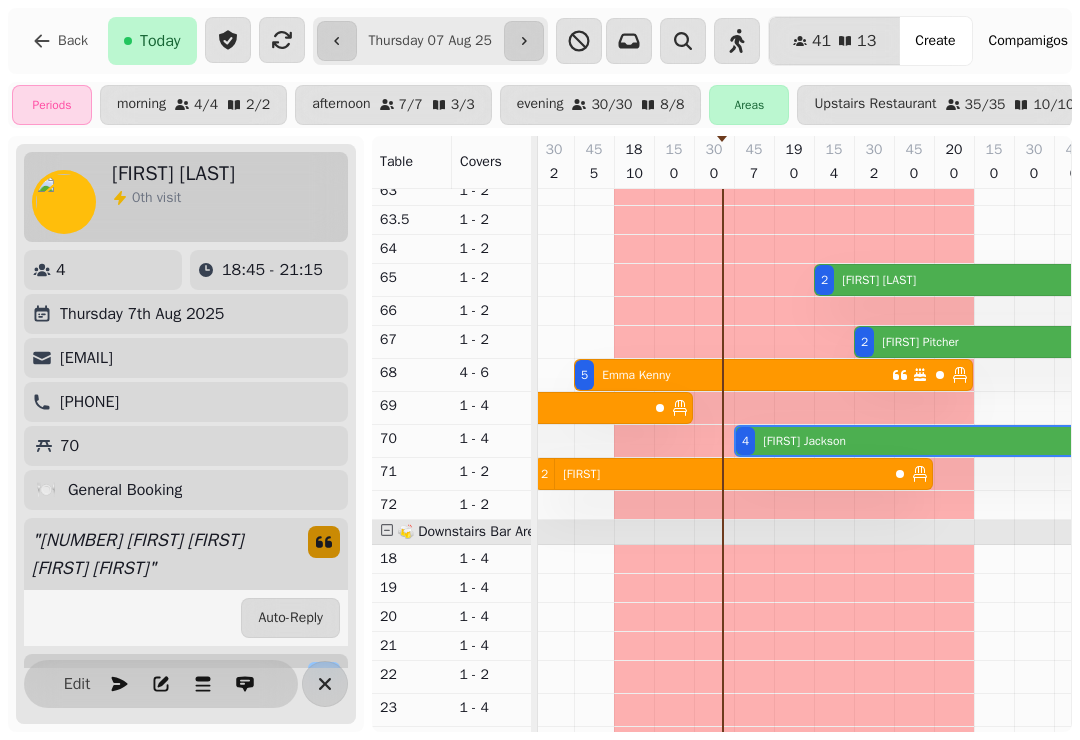scroll, scrollTop: 0, scrollLeft: 1387, axis: horizontal 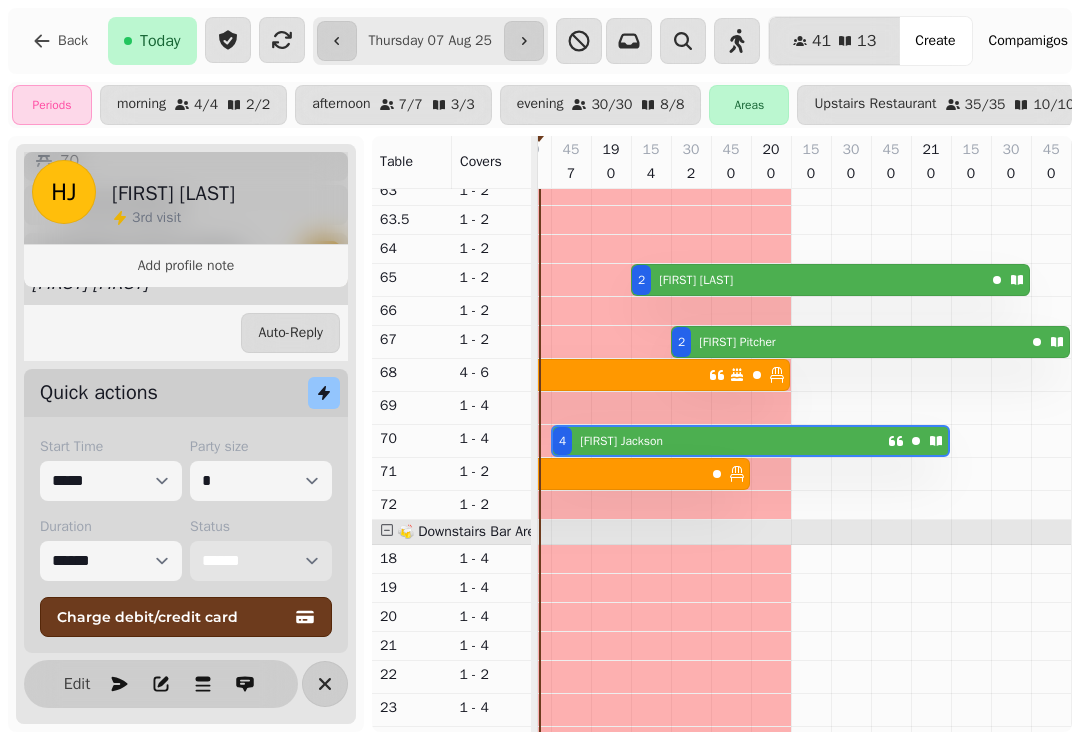 click on "**********" at bounding box center [261, 561] 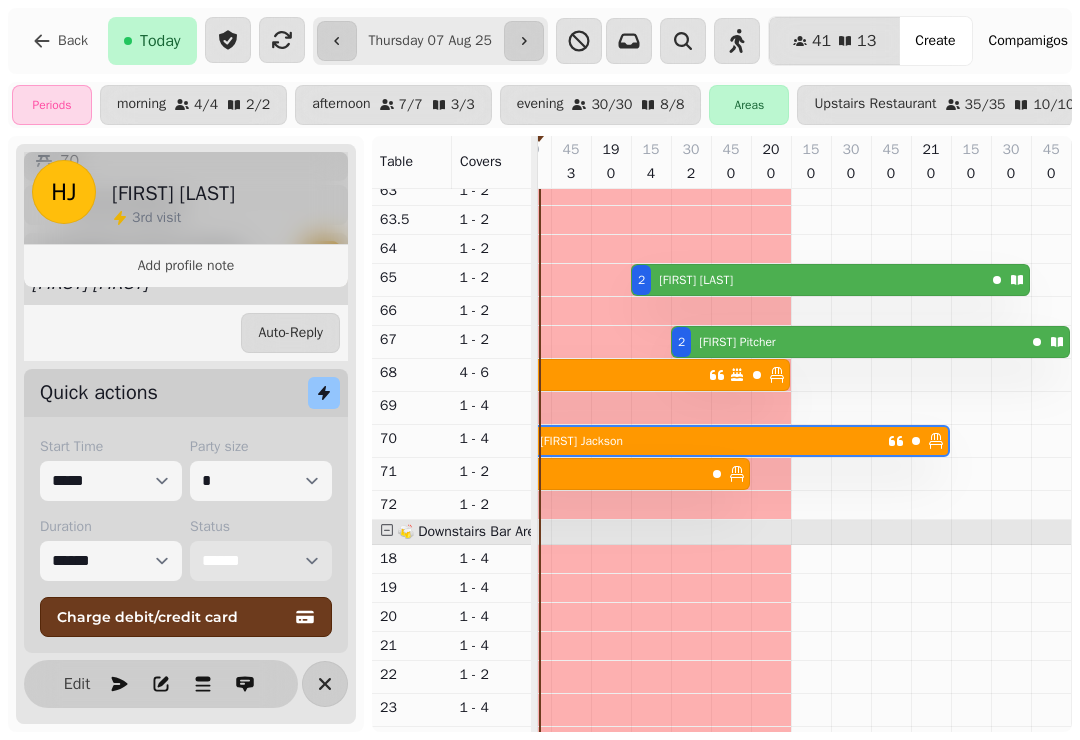 scroll, scrollTop: 559, scrollLeft: 1218, axis: both 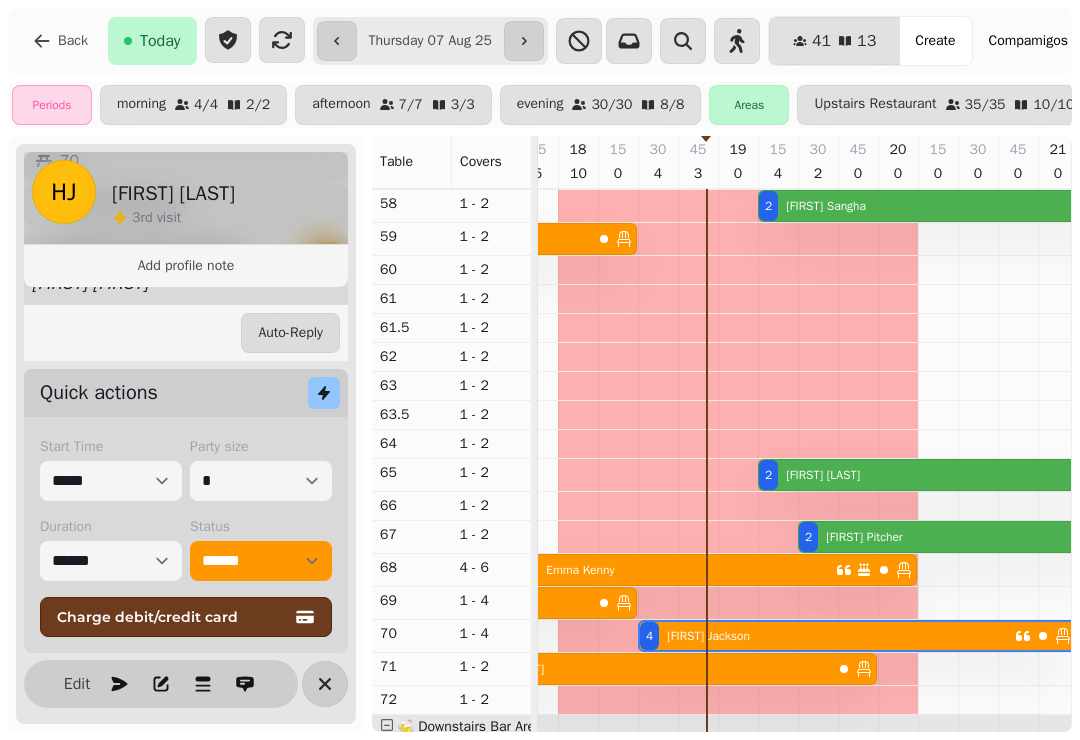 click on "[FIRST]   [LAST]" at bounding box center [864, 537] 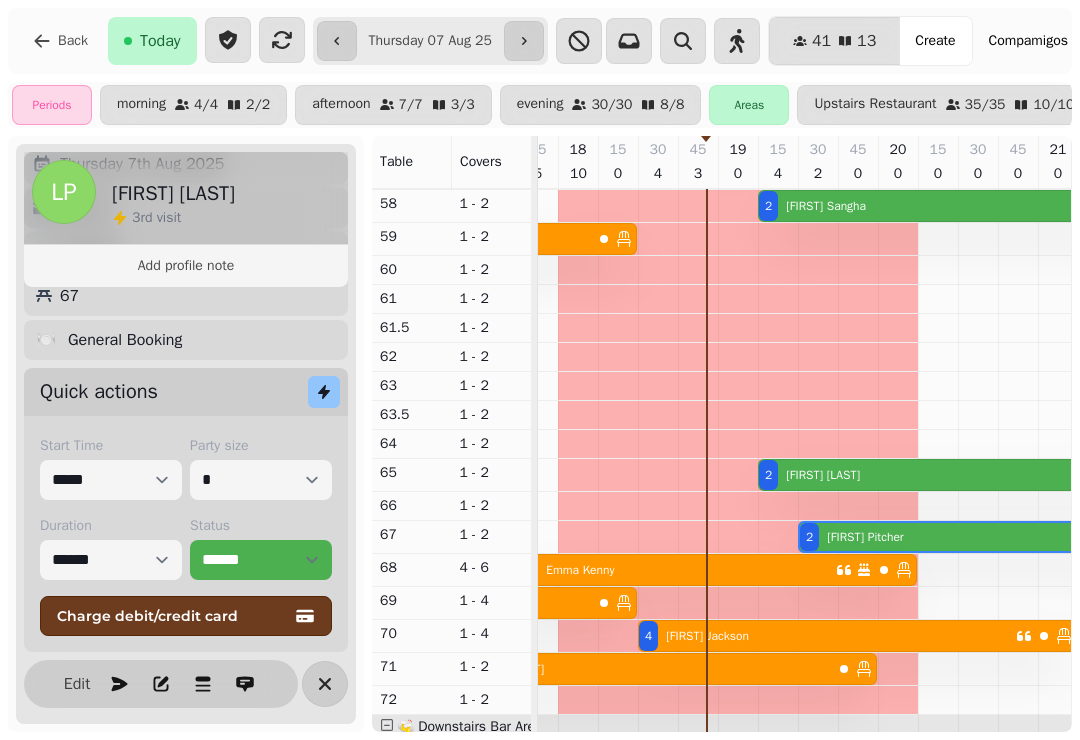 scroll, scrollTop: 194, scrollLeft: 0, axis: vertical 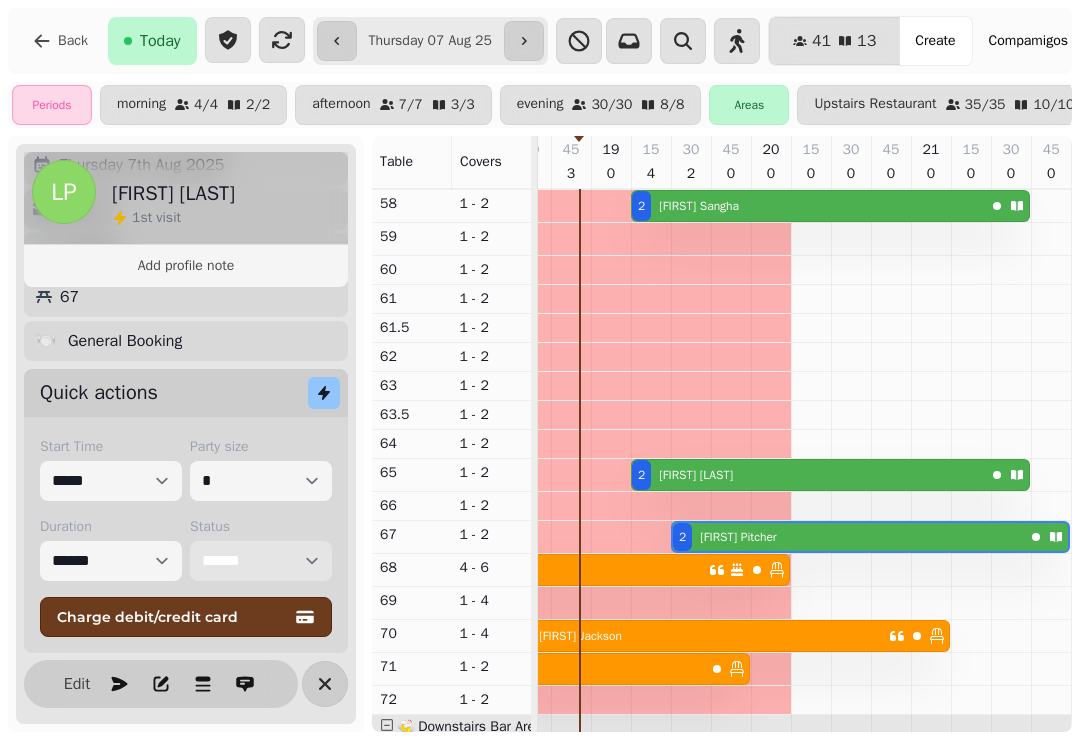 click on "**********" at bounding box center [261, 561] 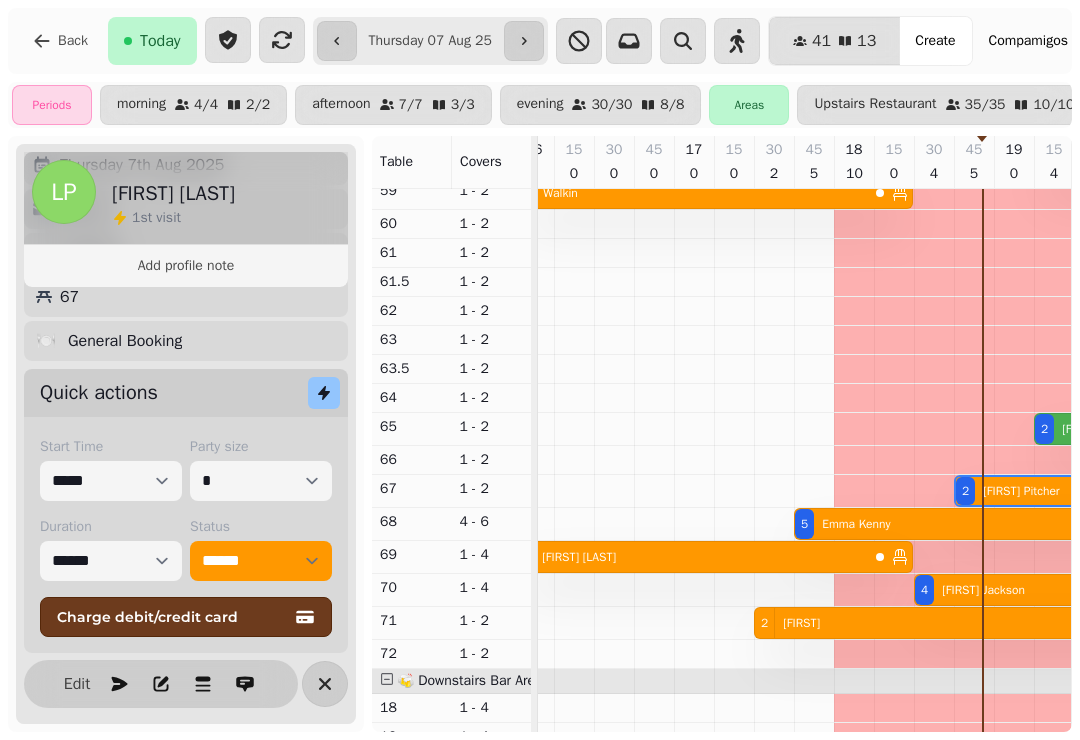 click on "[NUMBER] [FIRST]   [LAST]" at bounding box center [691, 557] 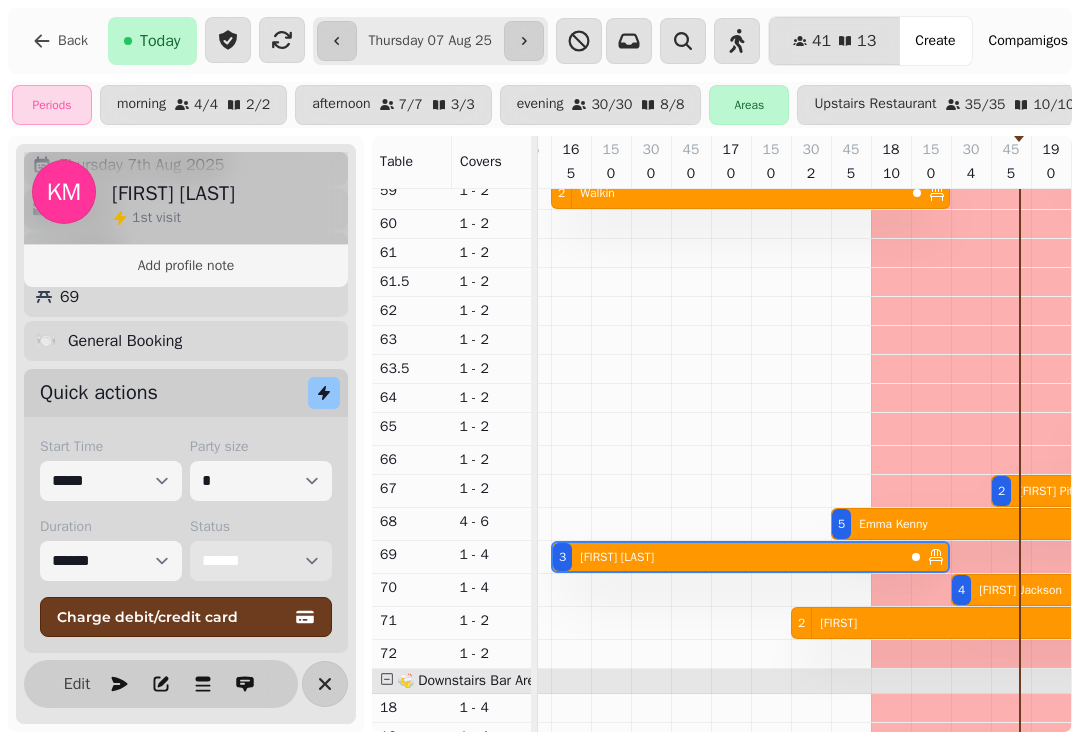 click on "**********" at bounding box center (261, 561) 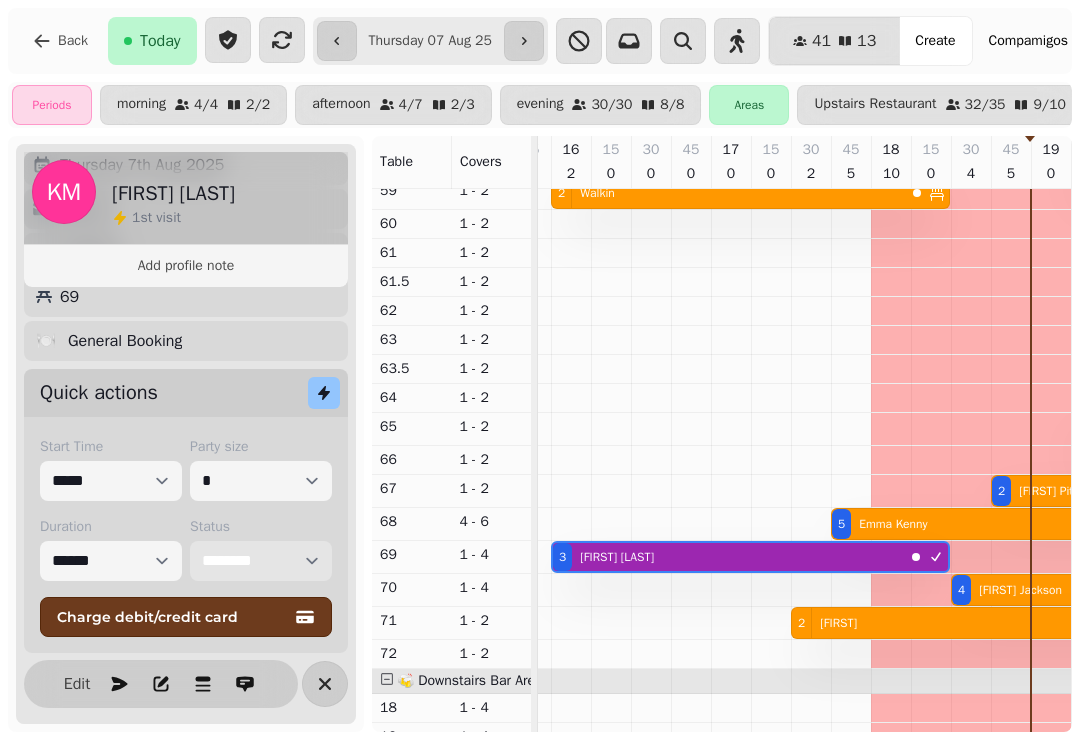 scroll, scrollTop: 411, scrollLeft: 1022, axis: both 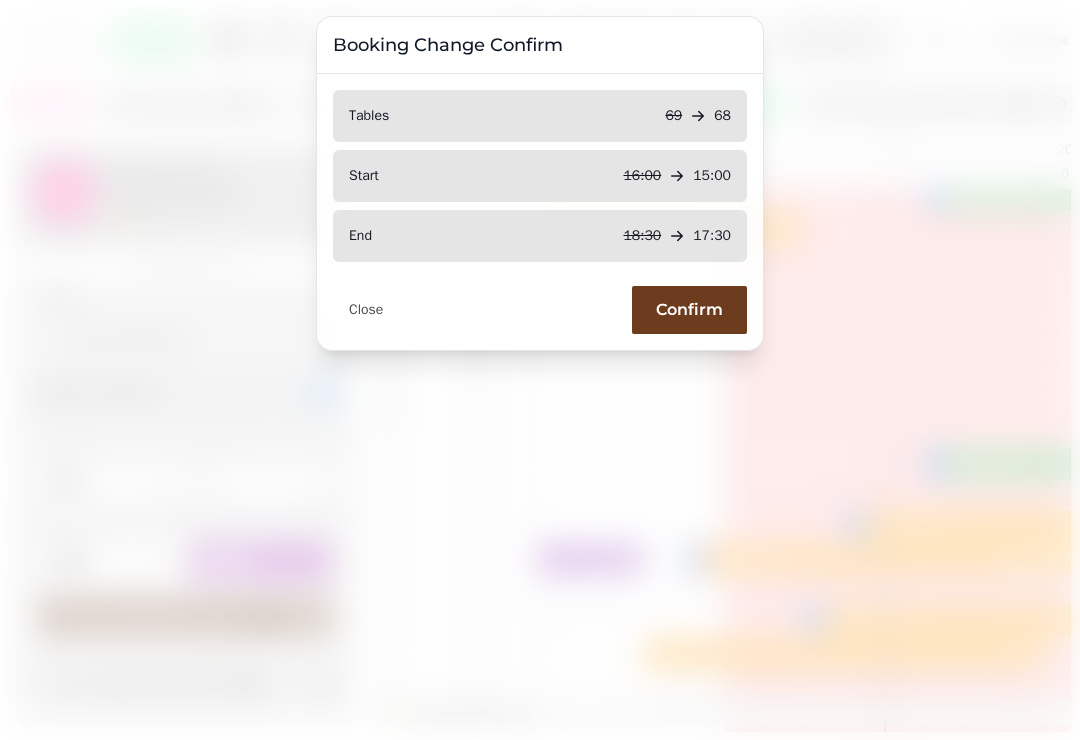 click on "Tables [NUMBER] [NUMBER] Start [TIME] [TIME] End [TIME] [TIME] Close Confirm" at bounding box center (540, 212) 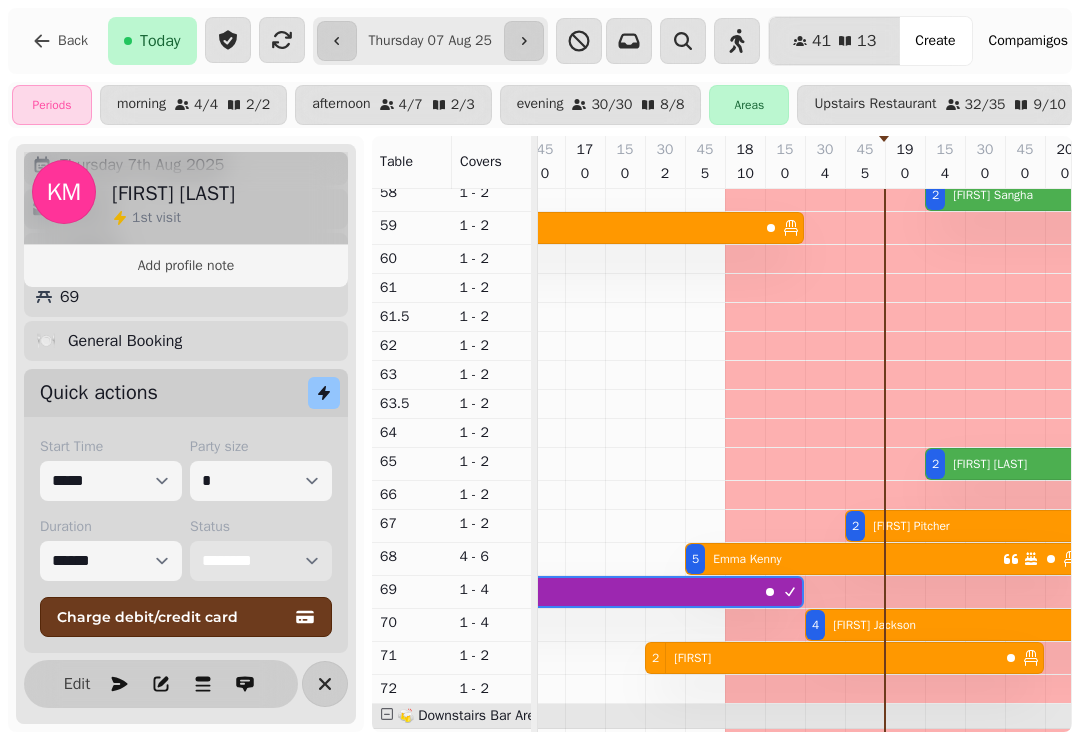 scroll, scrollTop: 373, scrollLeft: 1139, axis: both 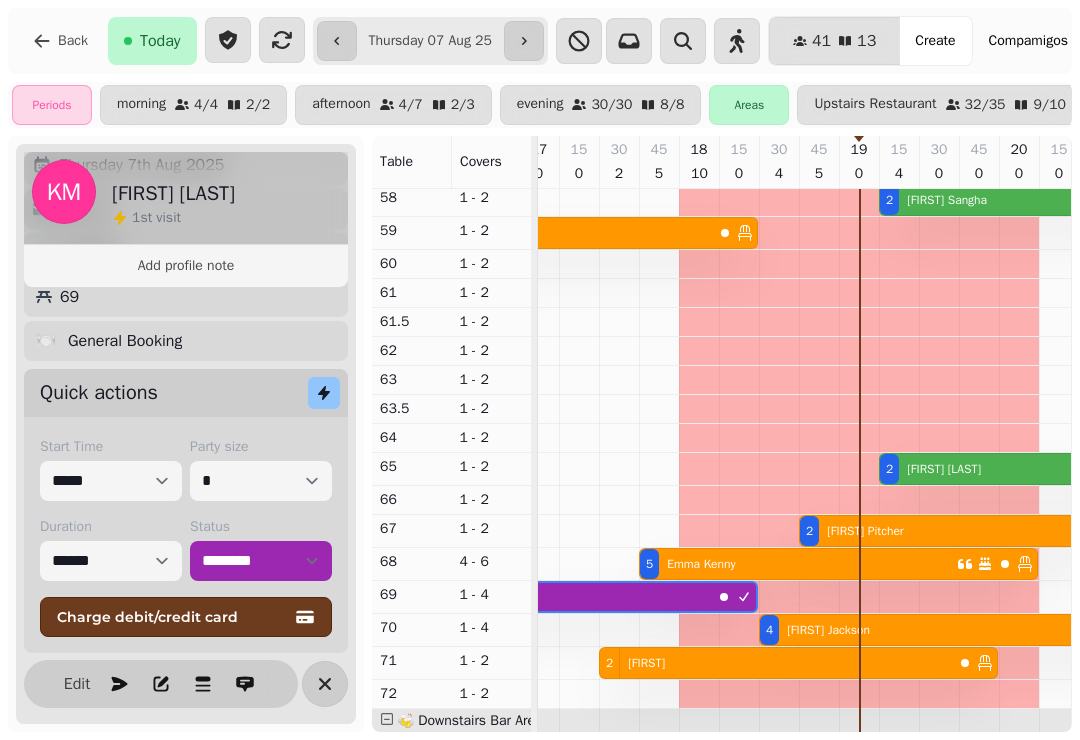 click on "[FIRST]   [LAST]" at bounding box center [940, 469] 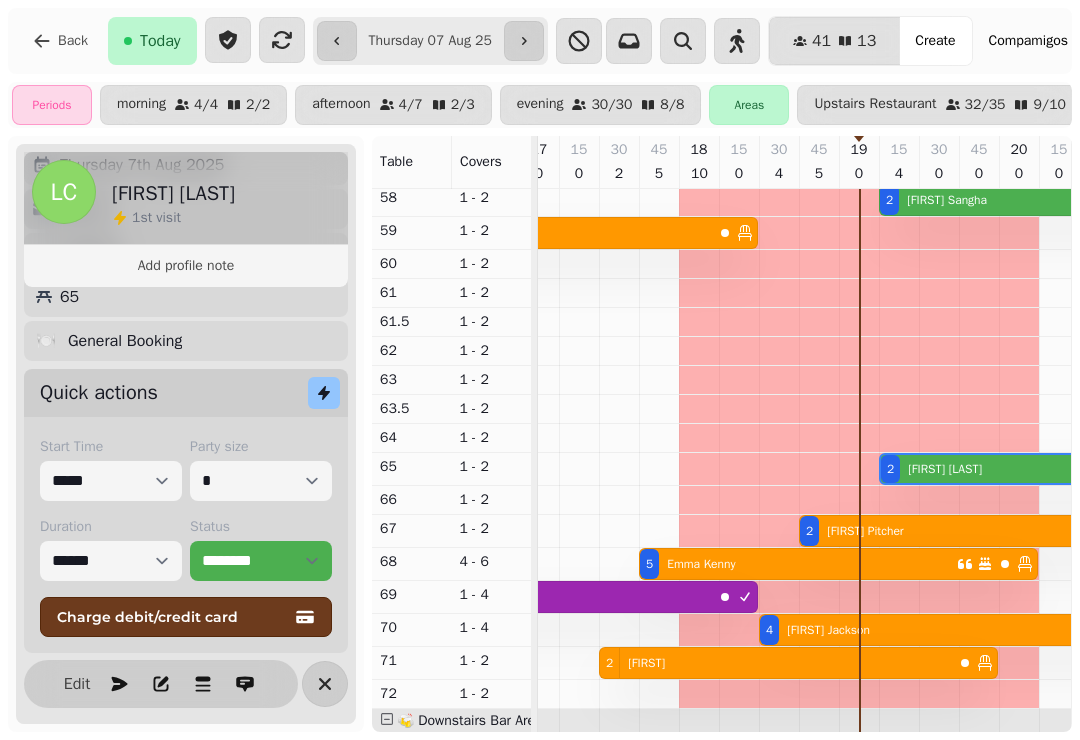 scroll, scrollTop: 0, scrollLeft: 1387, axis: horizontal 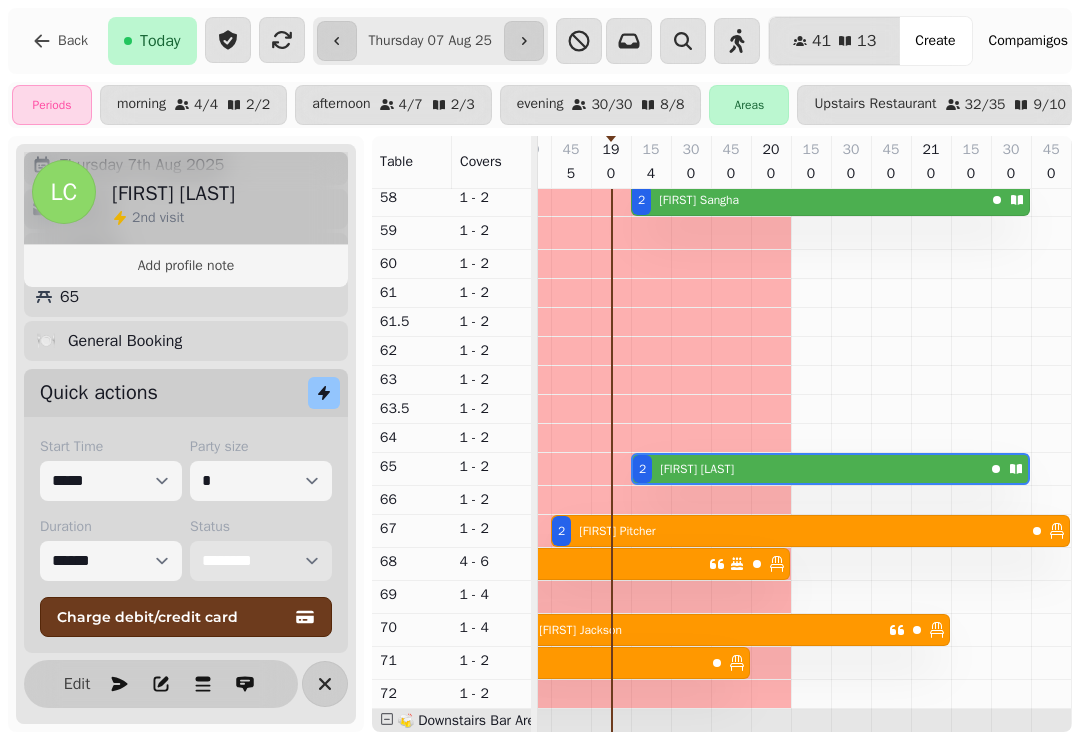 click on "**********" at bounding box center [261, 561] 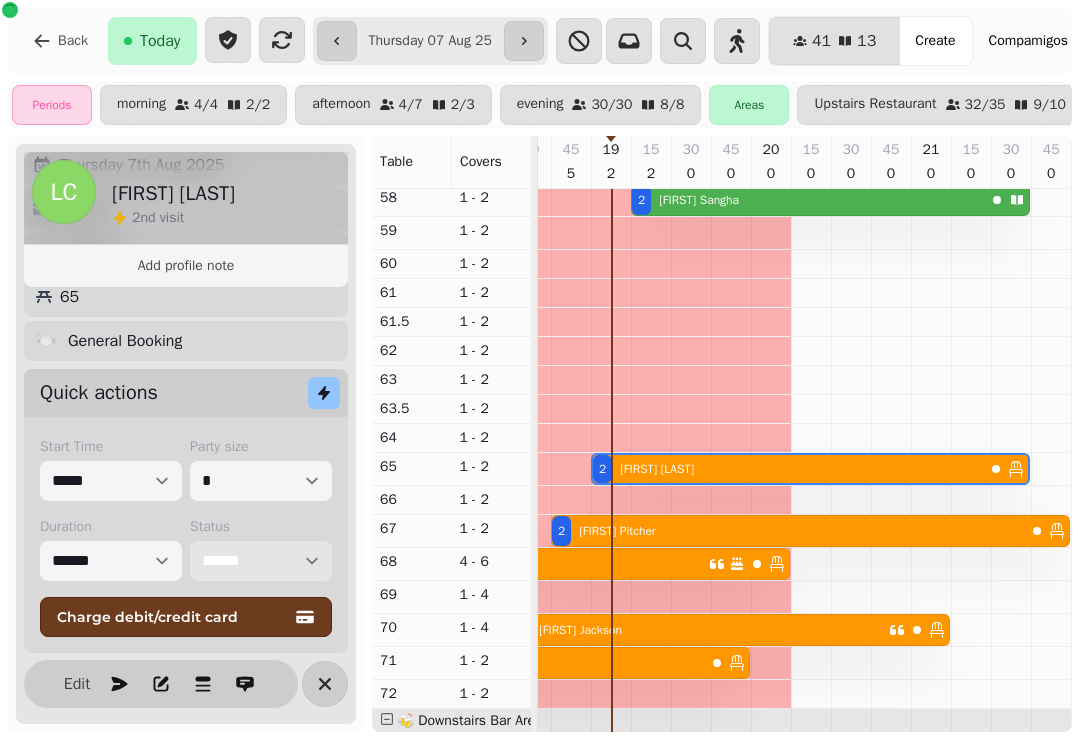 scroll, scrollTop: 406, scrollLeft: 1202, axis: both 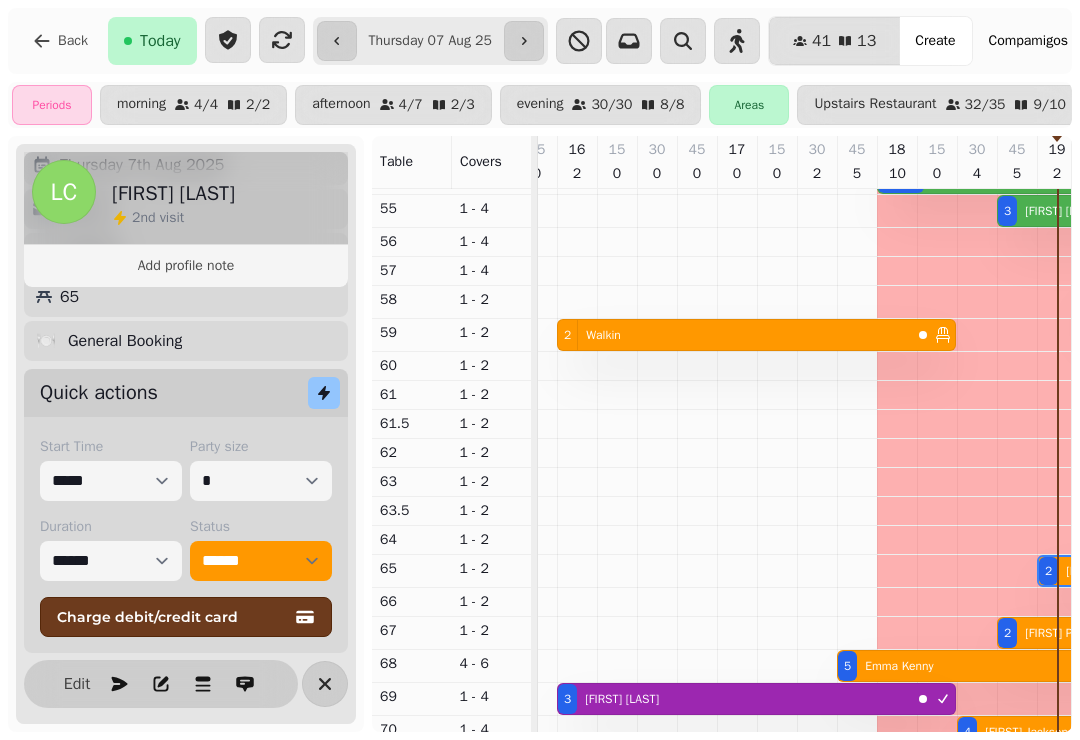 click on "2 Walkin" at bounding box center (734, 335) 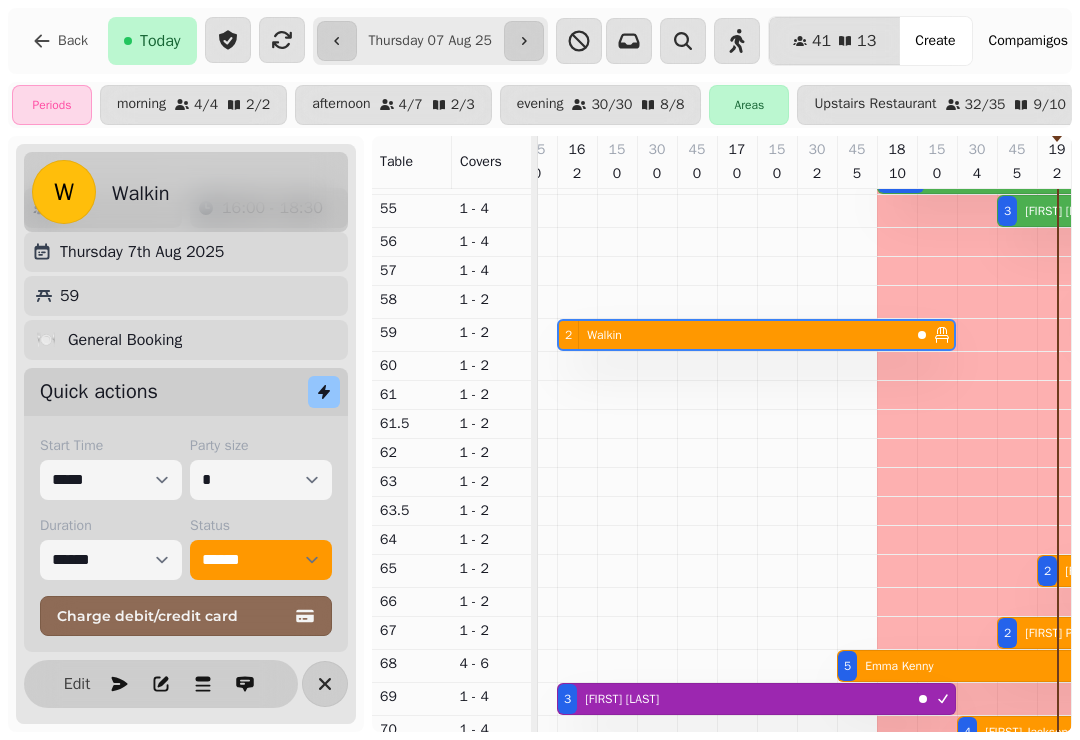 scroll, scrollTop: 52, scrollLeft: 0, axis: vertical 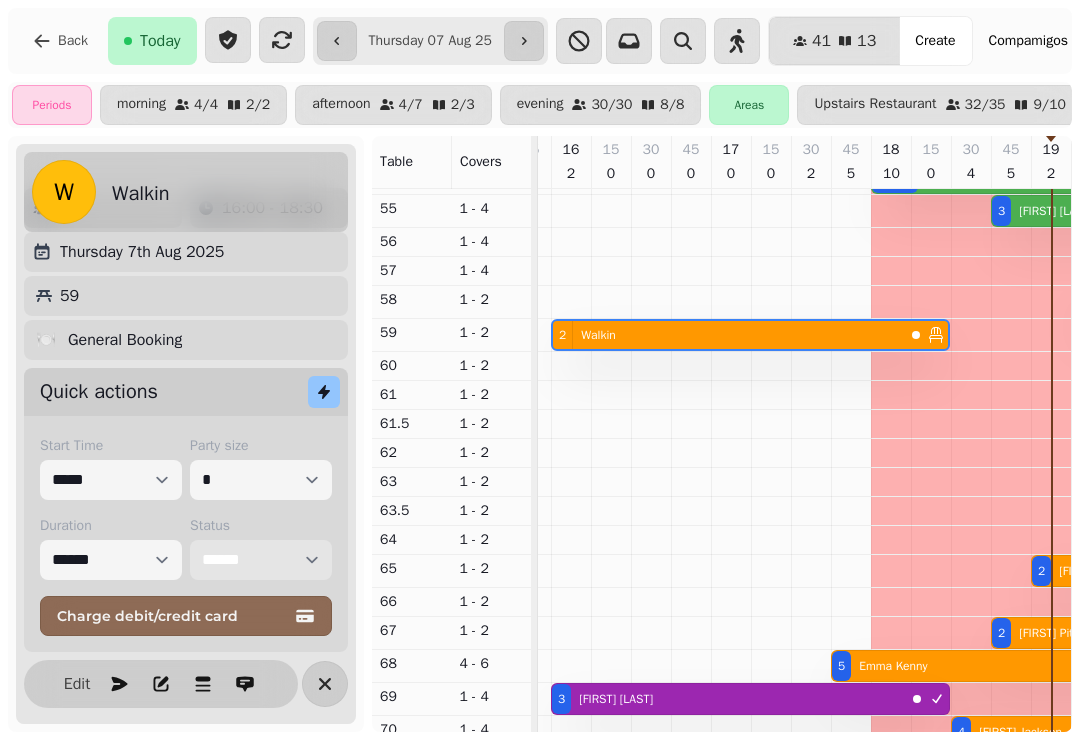 click on "**********" at bounding box center (261, 560) 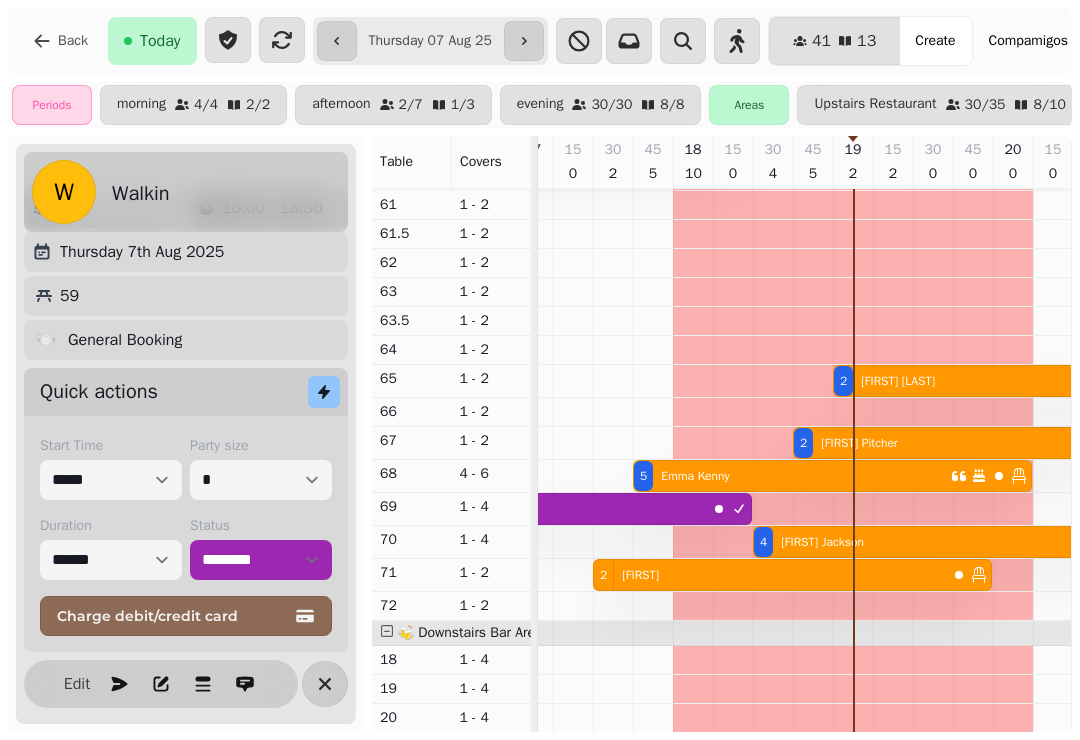 click on "[NUMBER] [FIRST]" at bounding box center (770, 575) 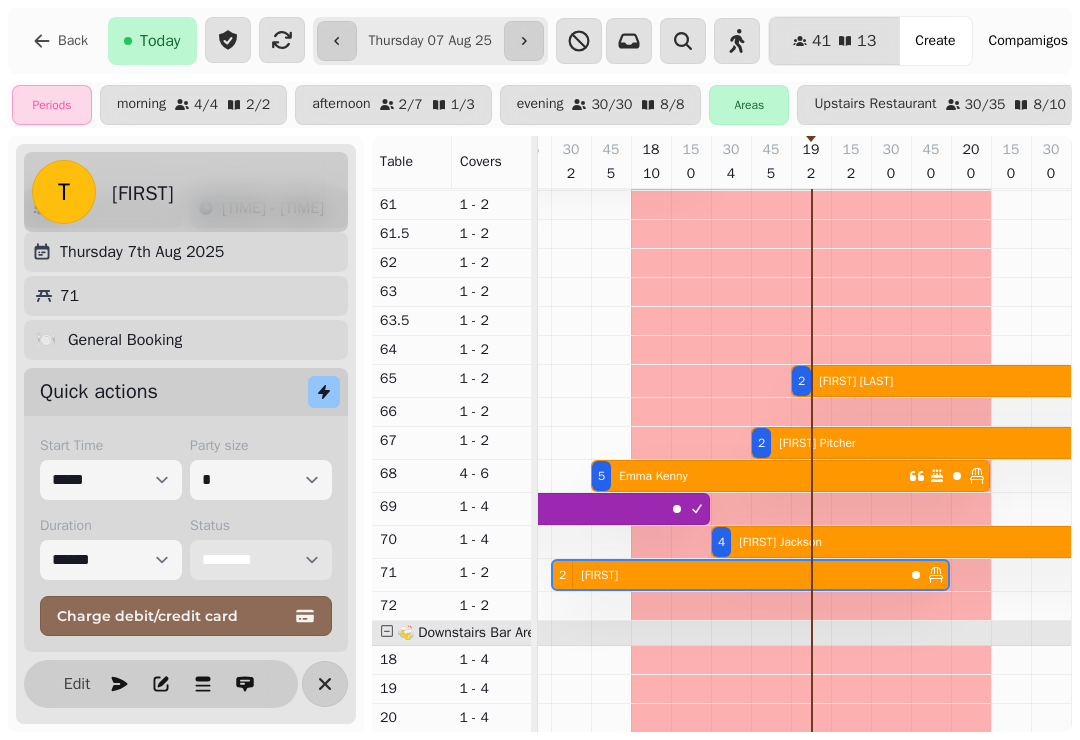 click on "**********" at bounding box center [261, 560] 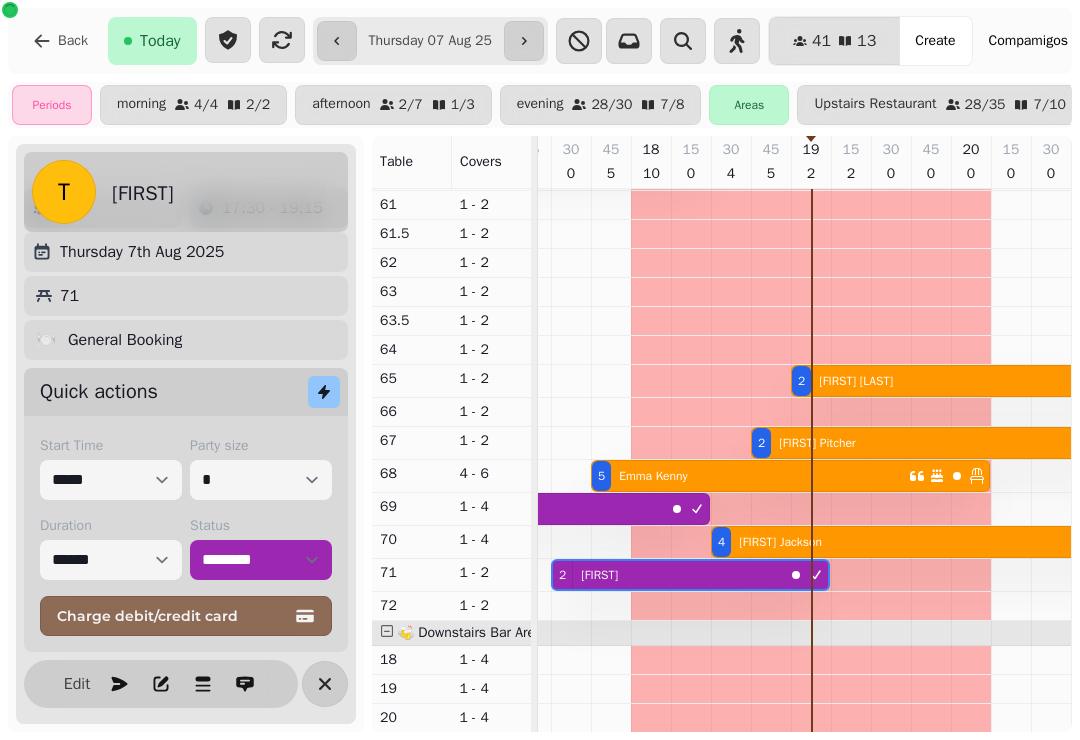 click on "[NUMBER] [FIRST]   [LAST]" at bounding box center [750, 476] 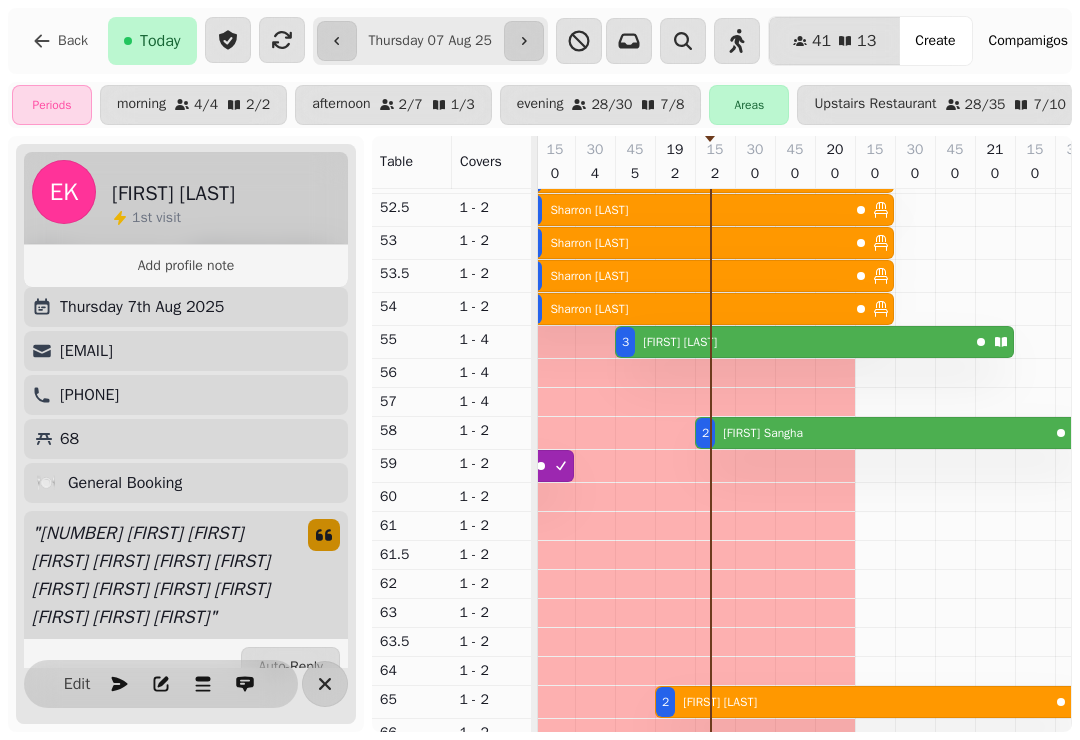 click on "[NUMBER] [FIRST]   [LAST]" at bounding box center (872, 433) 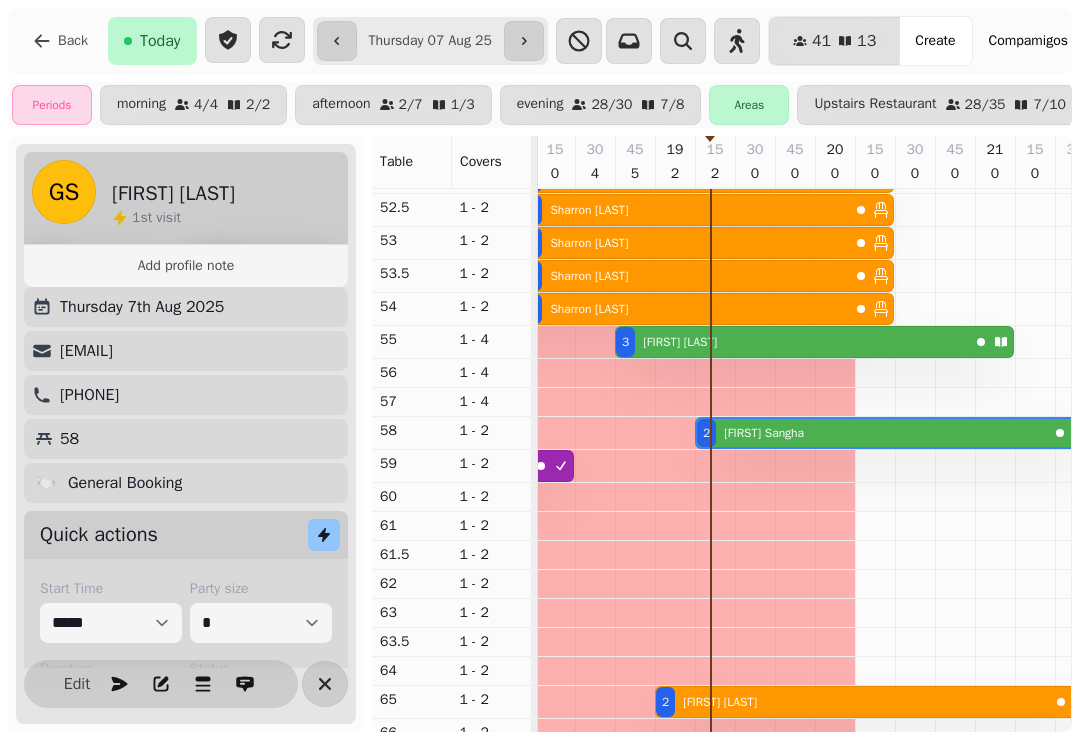 scroll, scrollTop: 0, scrollLeft: 1387, axis: horizontal 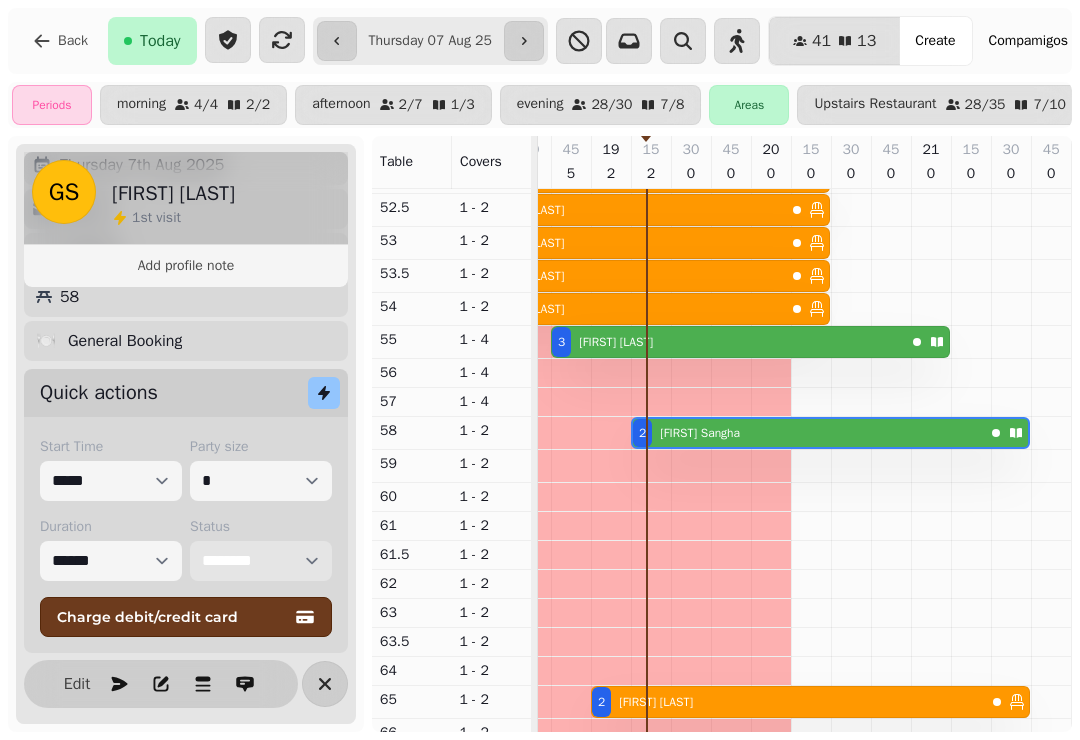 click on "**********" at bounding box center [261, 561] 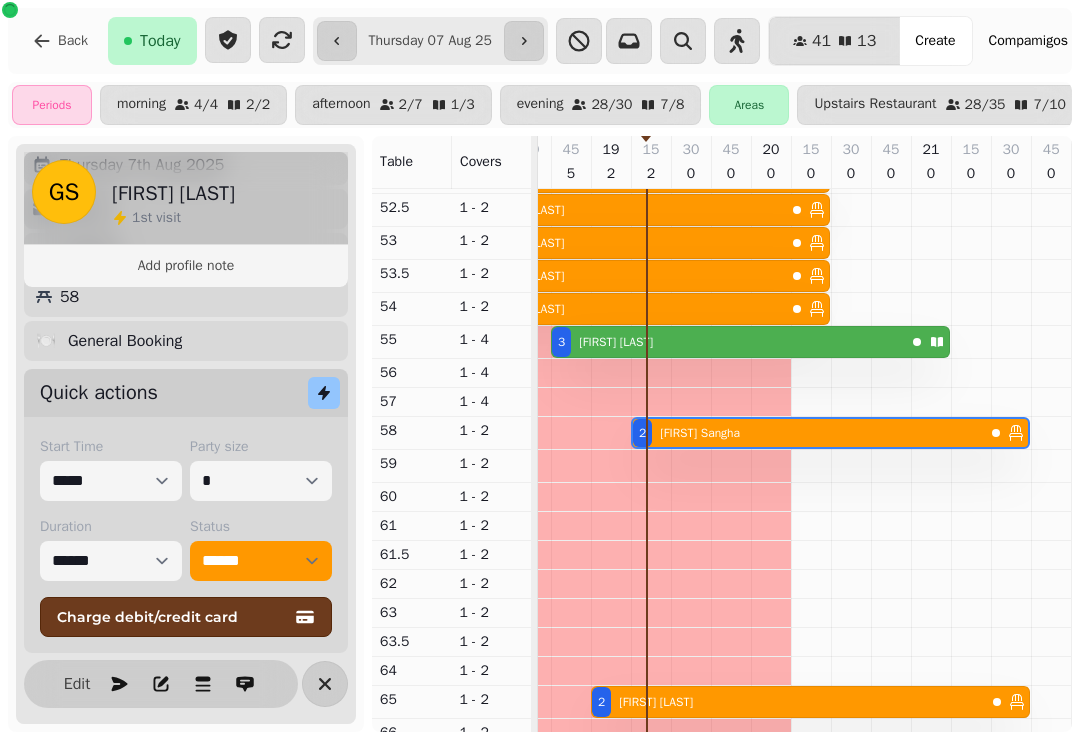 click on "[NUMBER] [FIRST]   [LAST]" at bounding box center [728, 342] 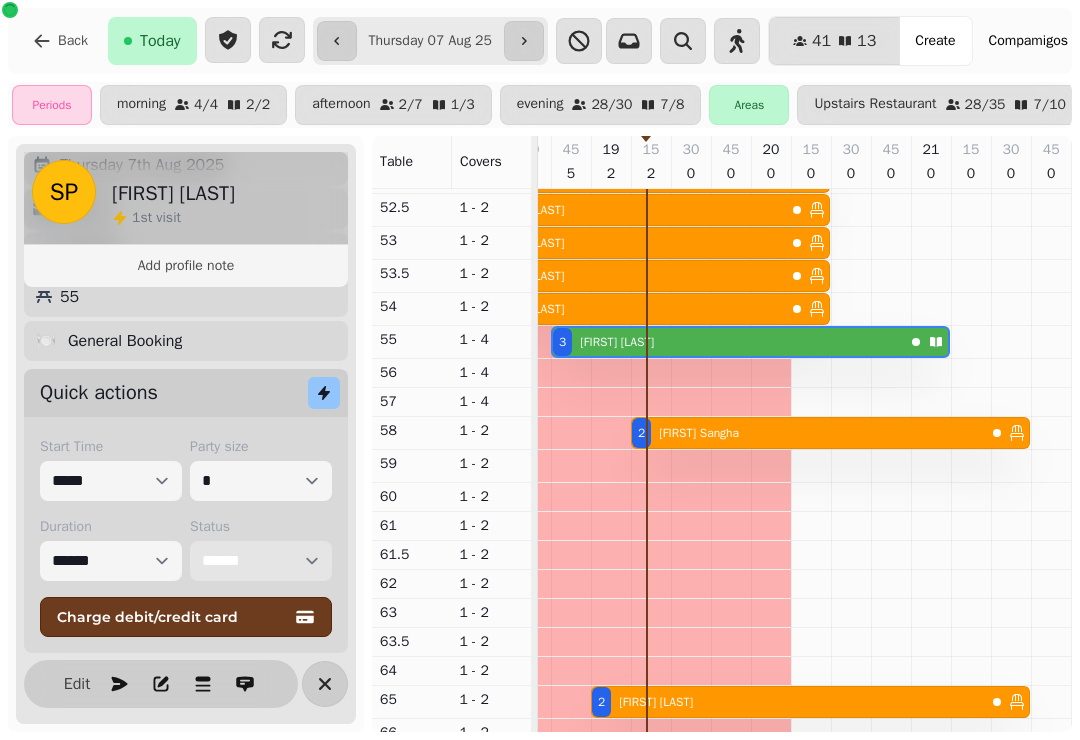 click on "**********" at bounding box center (261, 561) 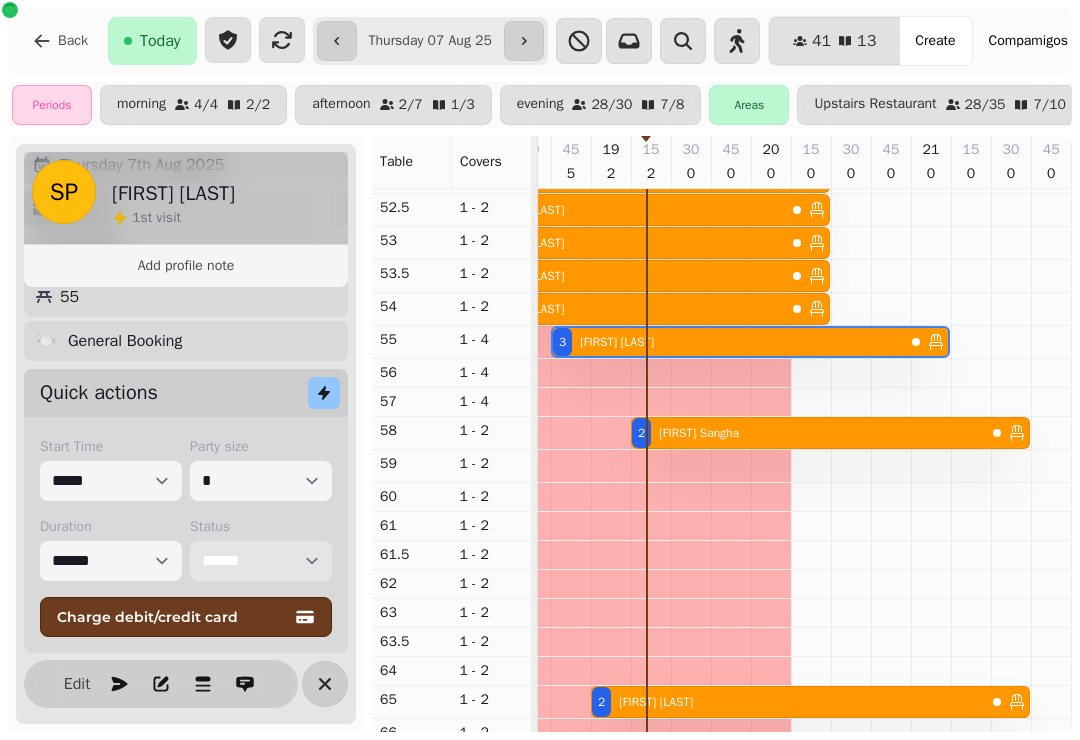 scroll, scrollTop: 170, scrollLeft: 1347, axis: both 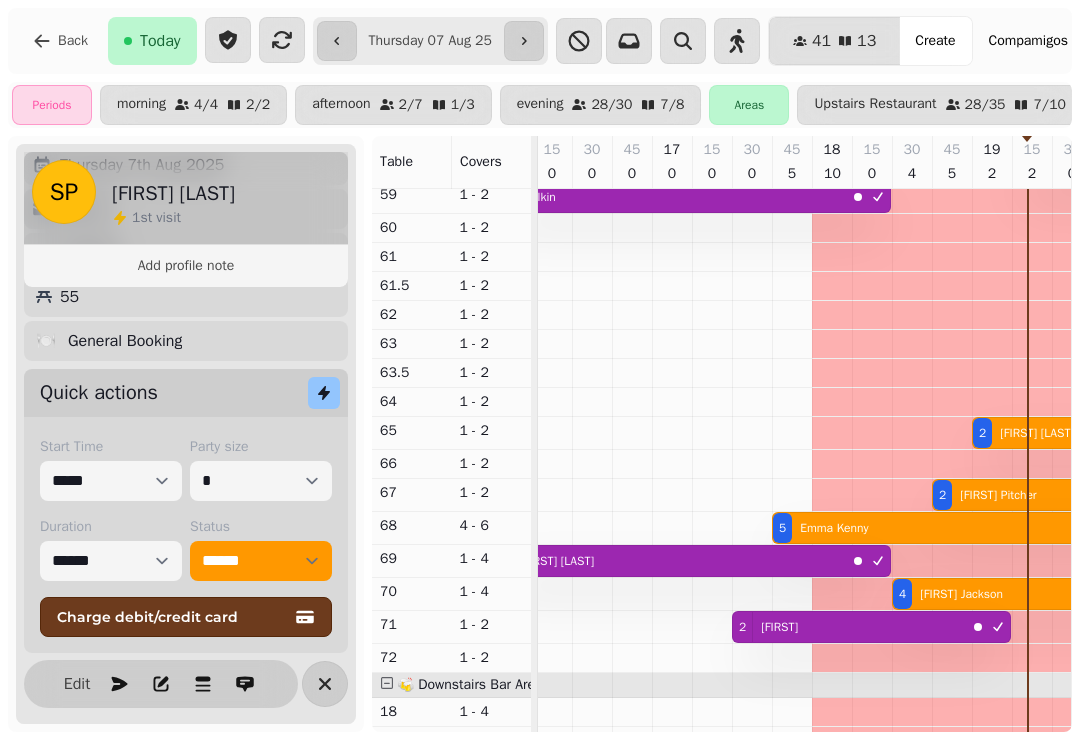 click on "[FIRST]   [LAST]" at bounding box center (834, 528) 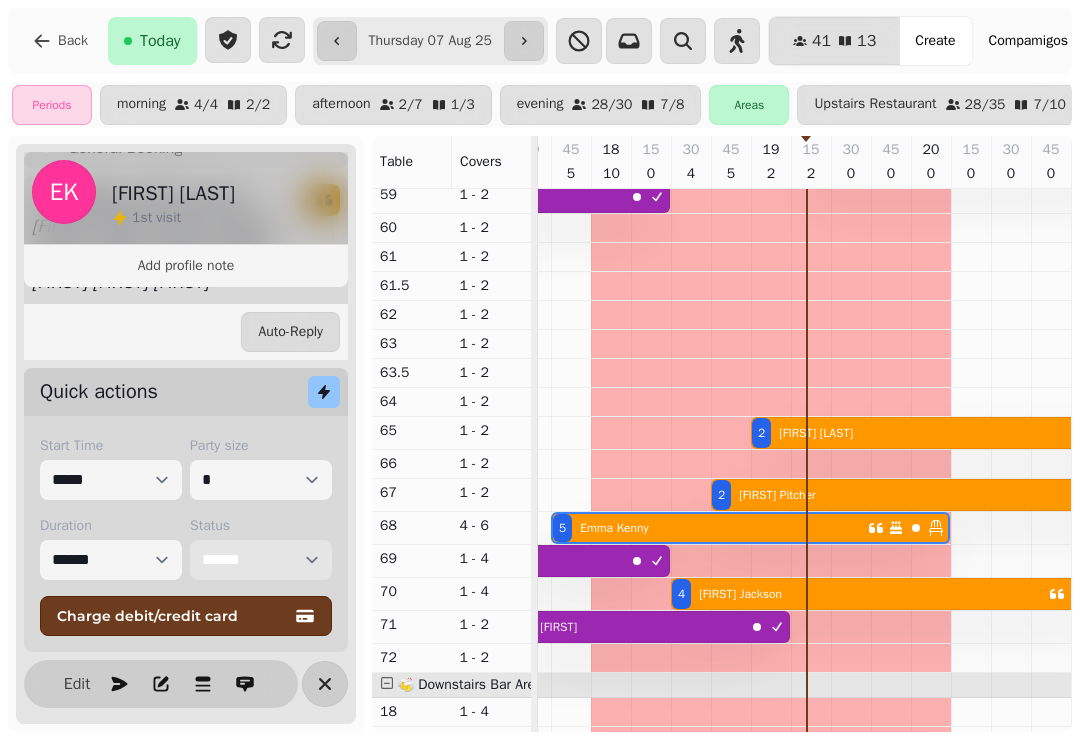 click on "**********" at bounding box center [261, 560] 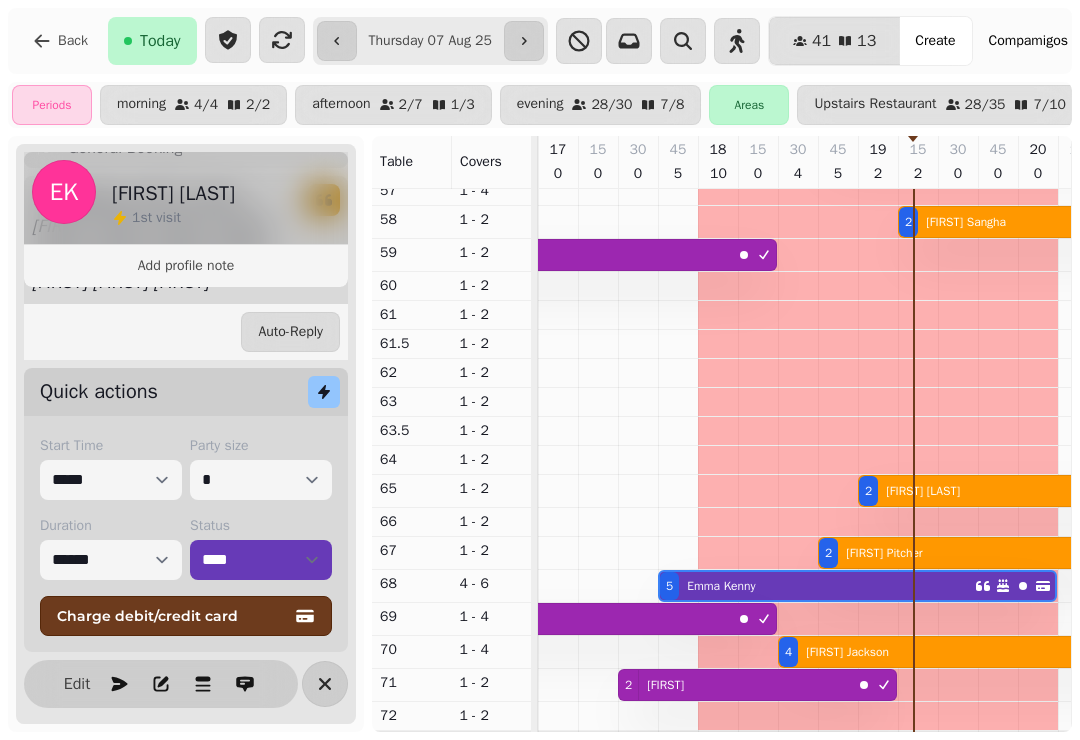 click at bounding box center [838, 286] 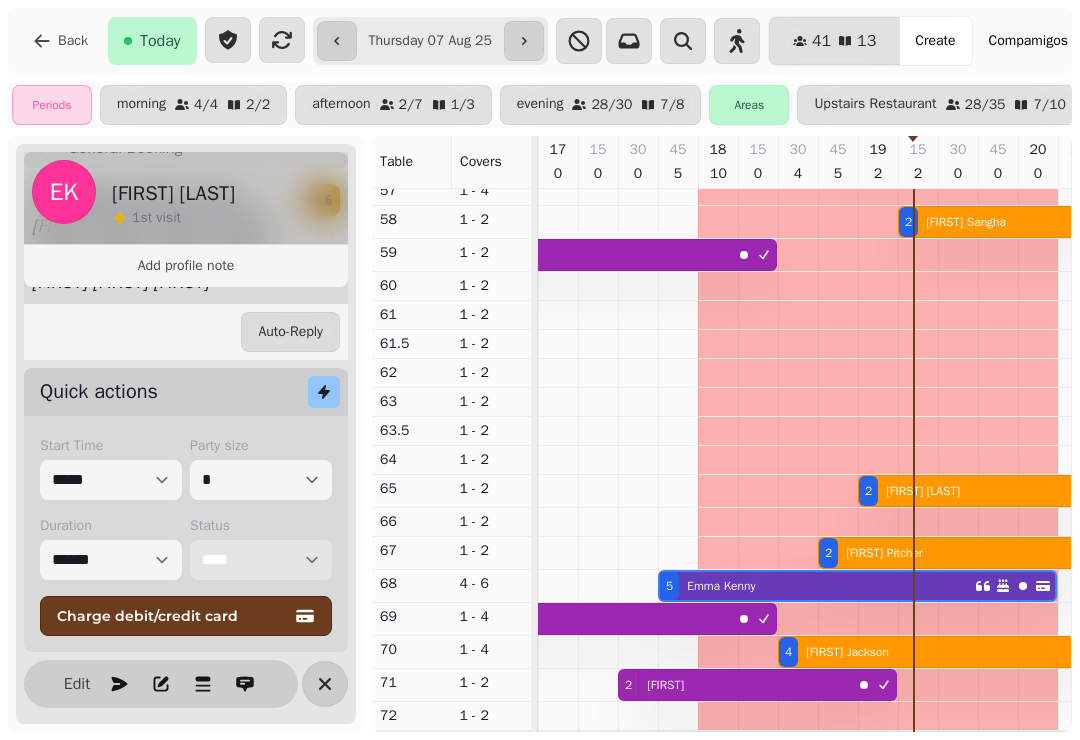 click on "**********" at bounding box center (261, 560) 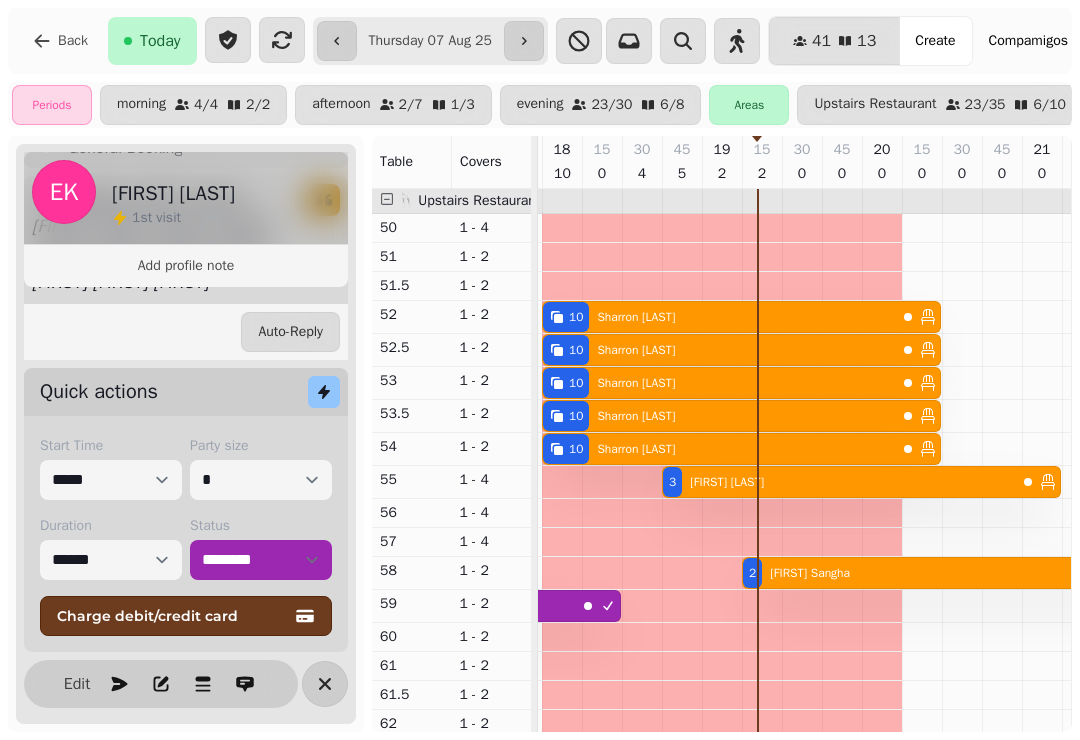 click at bounding box center (524, 41) 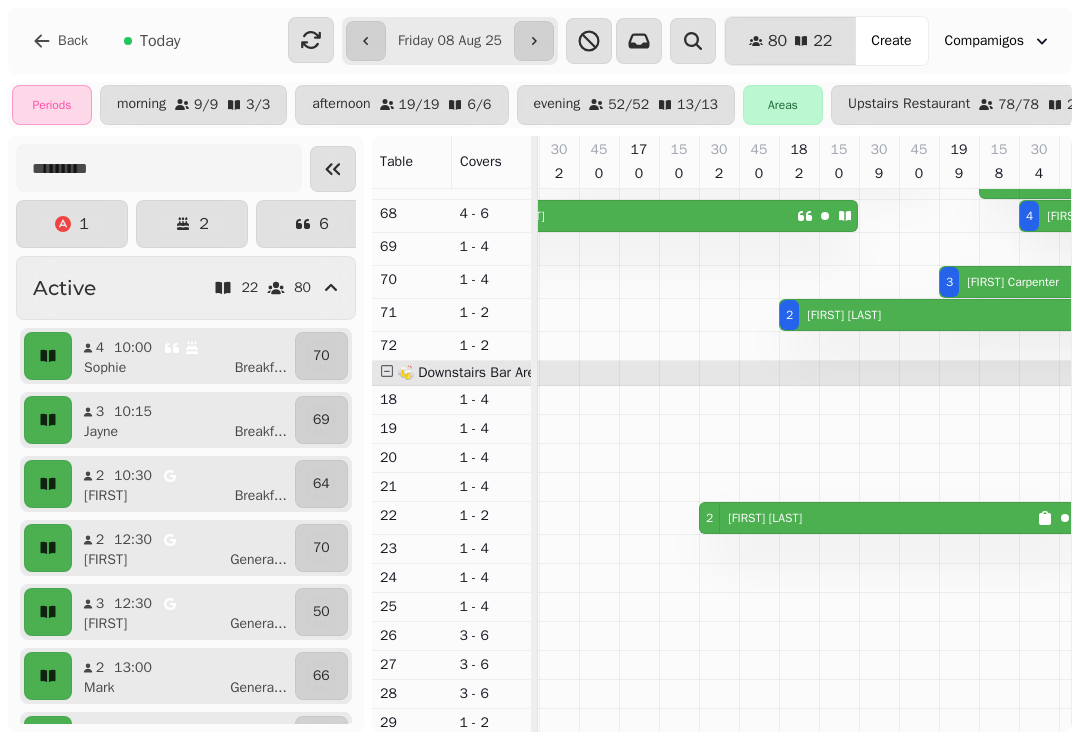 click 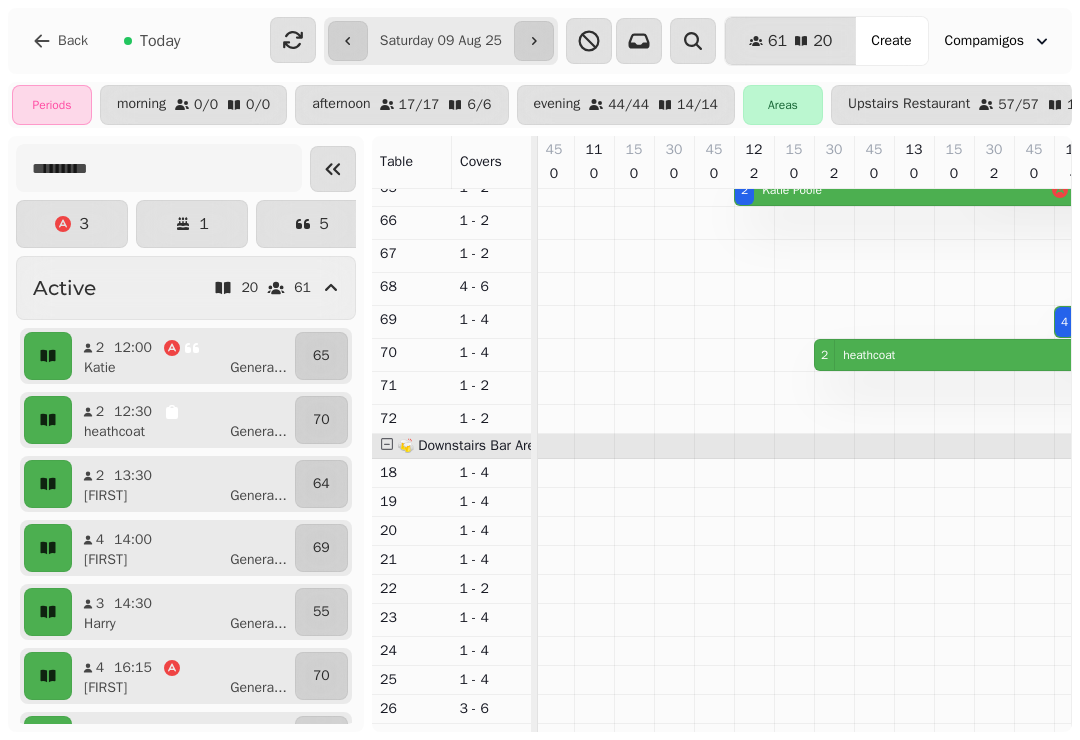 click on "[NUMBER] [NUMBER]" at bounding box center [874, 162] 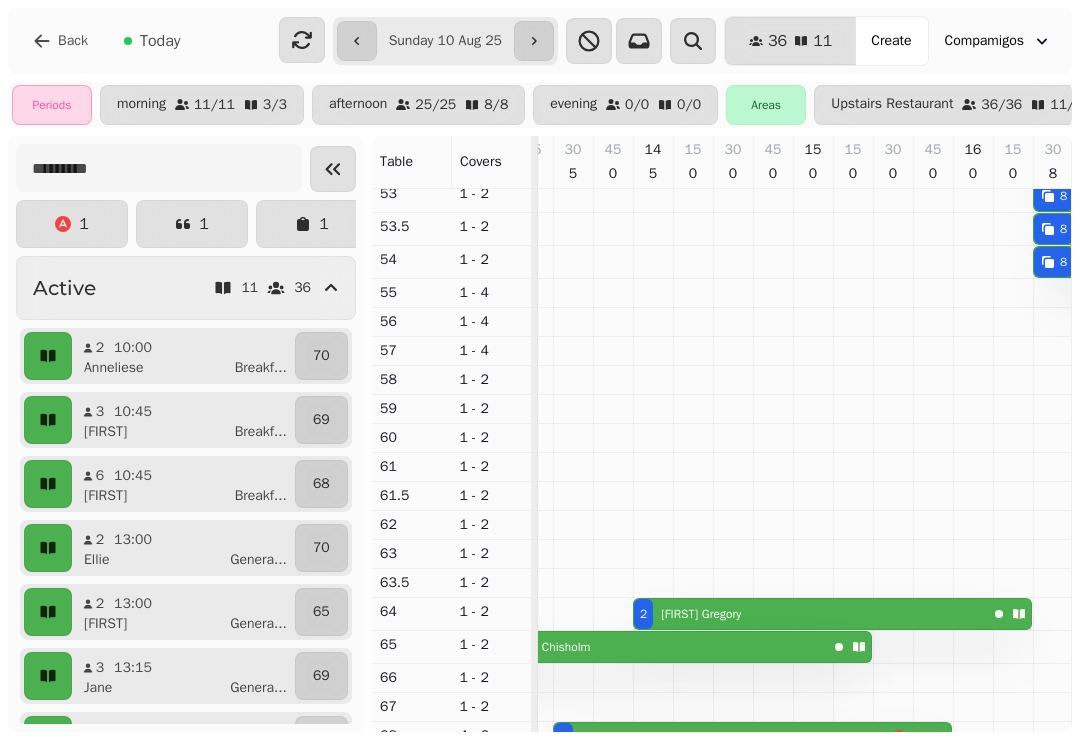 click at bounding box center [357, 41] 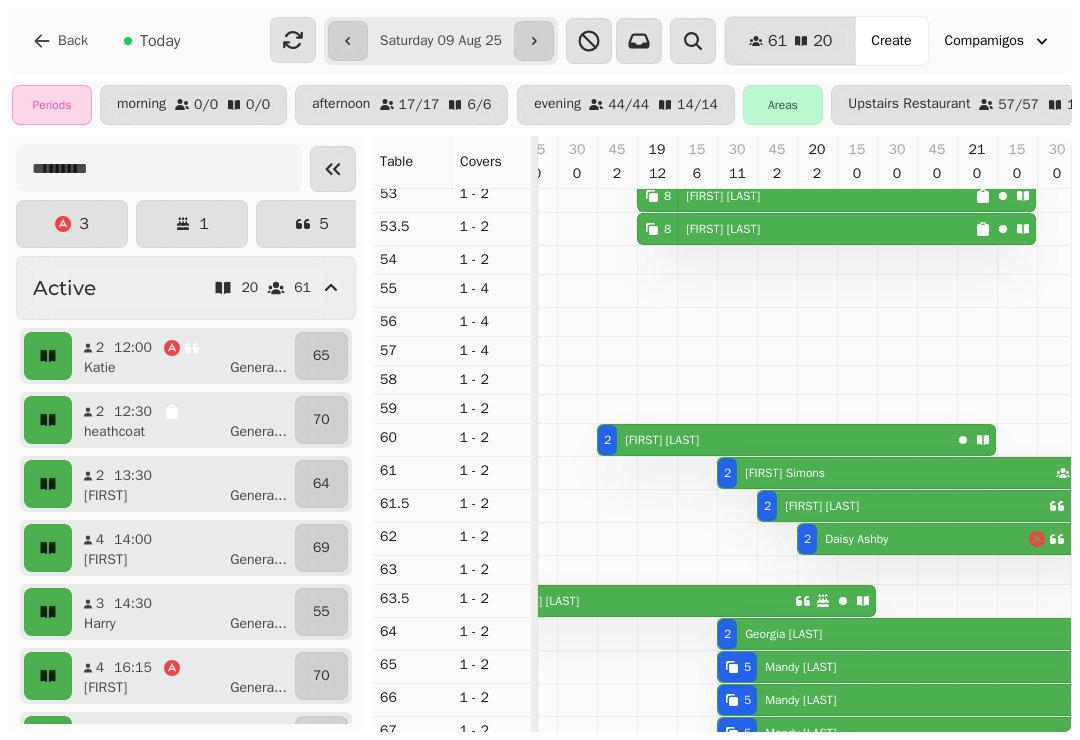 click at bounding box center (348, 41) 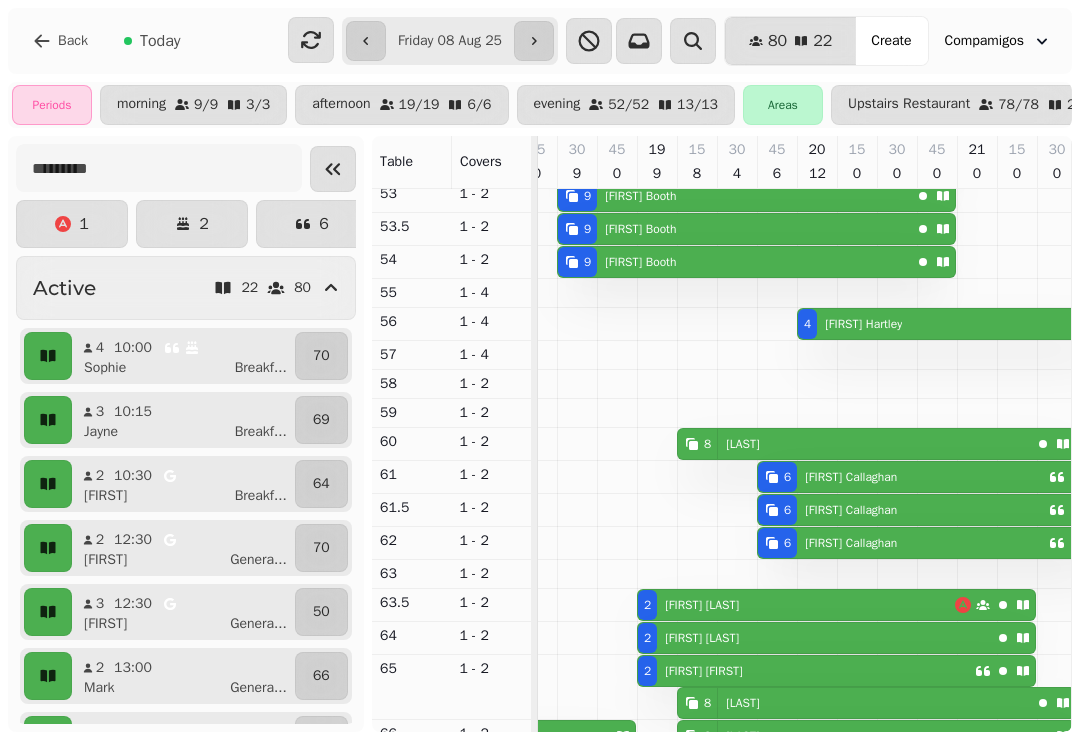 click at bounding box center (366, 41) 